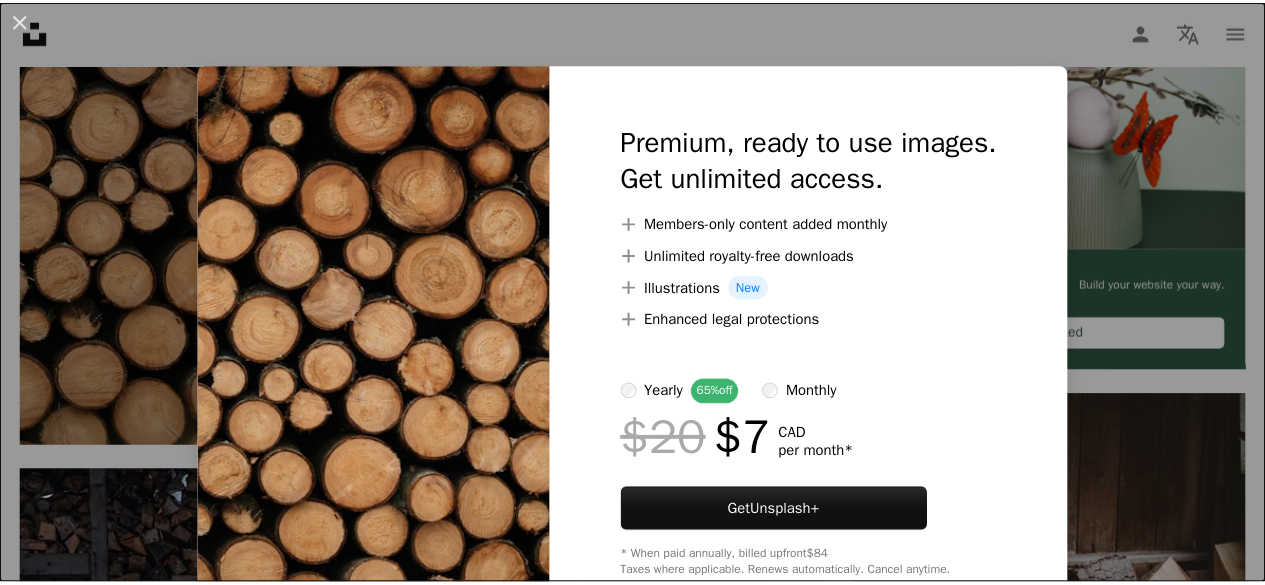 scroll, scrollTop: 700, scrollLeft: 0, axis: vertical 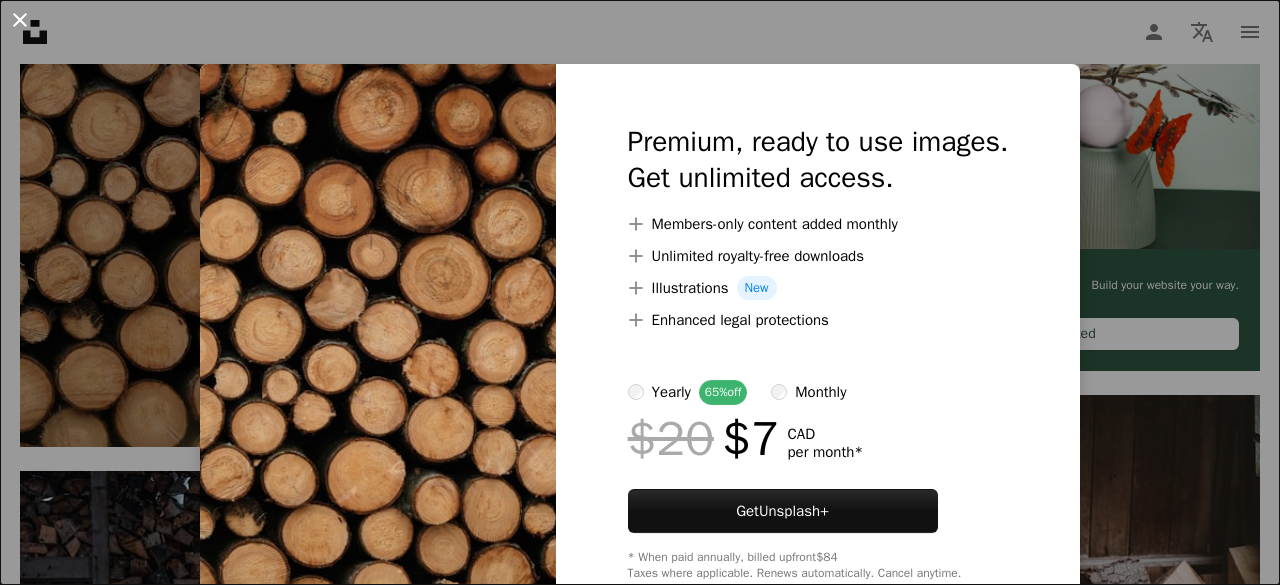 click on "An X shape" at bounding box center [20, 20] 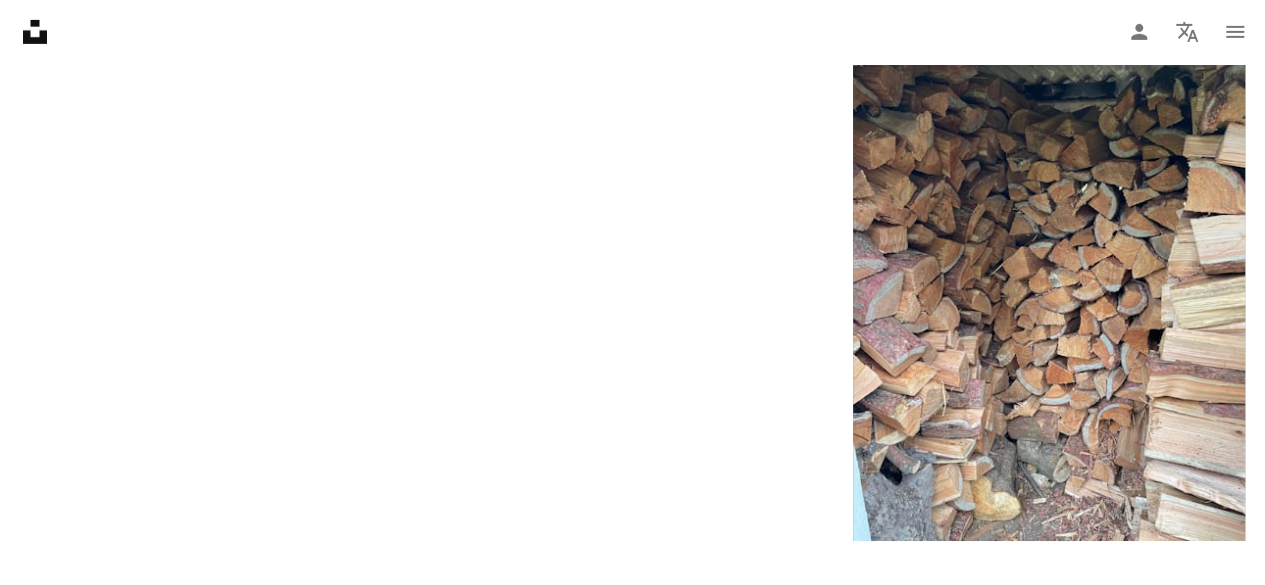scroll, scrollTop: 3500, scrollLeft: 0, axis: vertical 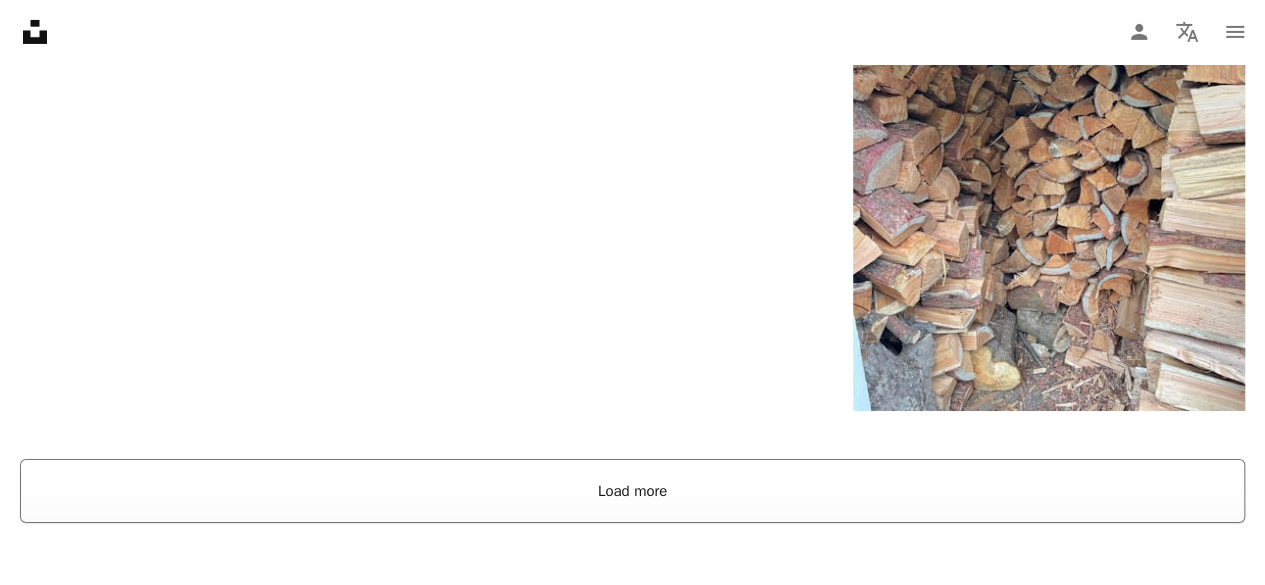 click on "Load more" at bounding box center [632, 491] 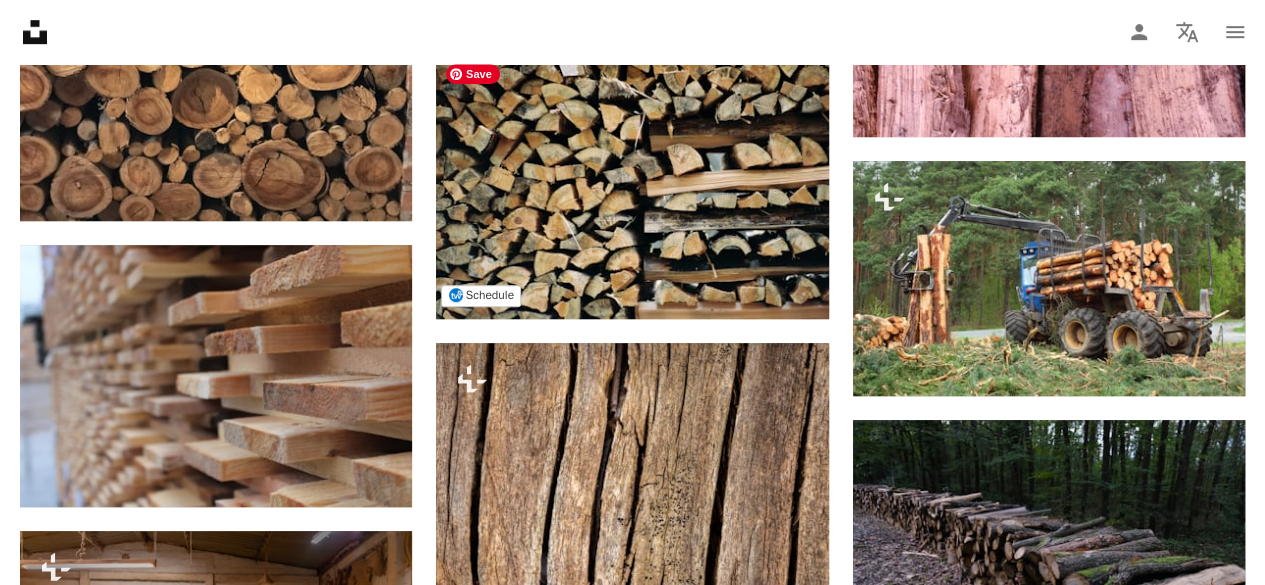 scroll, scrollTop: 8200, scrollLeft: 0, axis: vertical 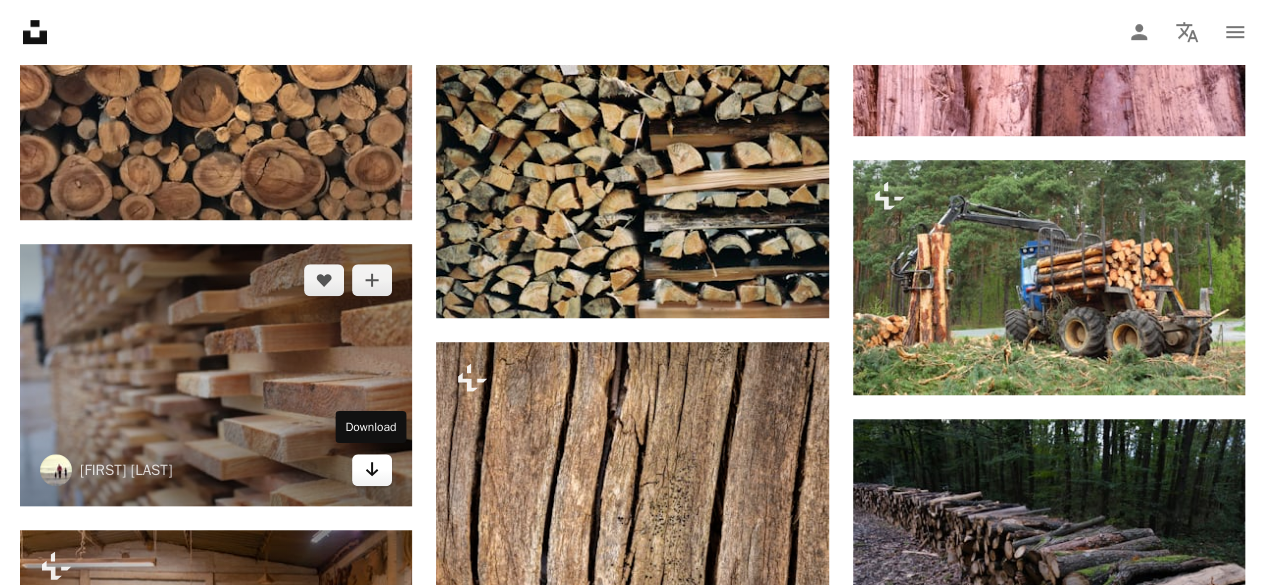 click on "Arrow pointing down" at bounding box center (372, 470) 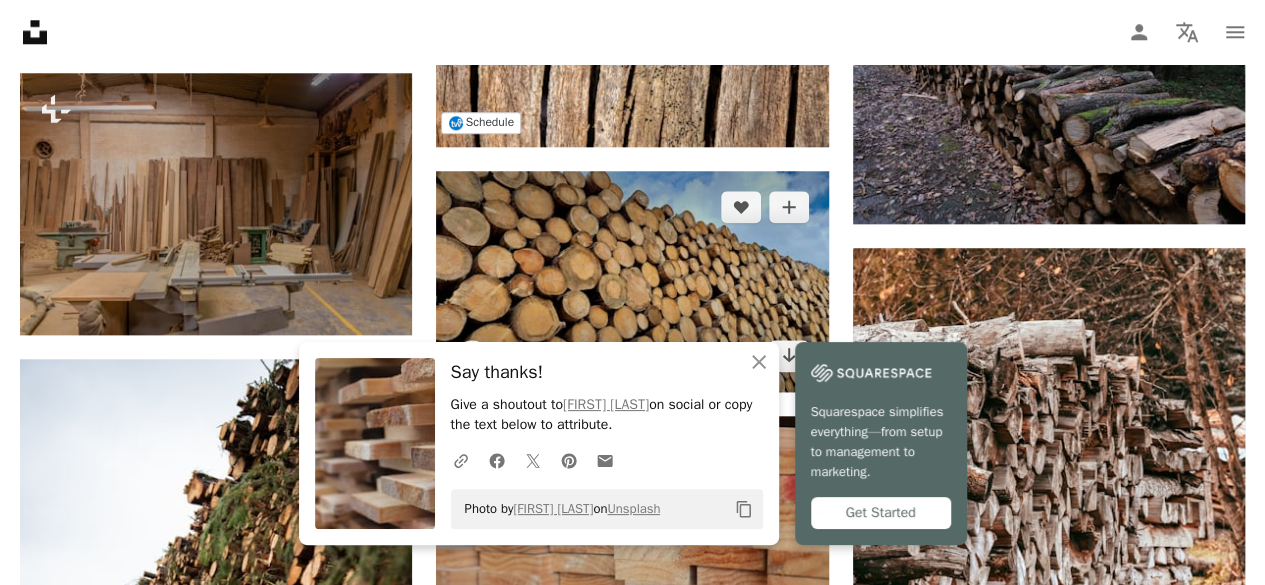 scroll, scrollTop: 8700, scrollLeft: 0, axis: vertical 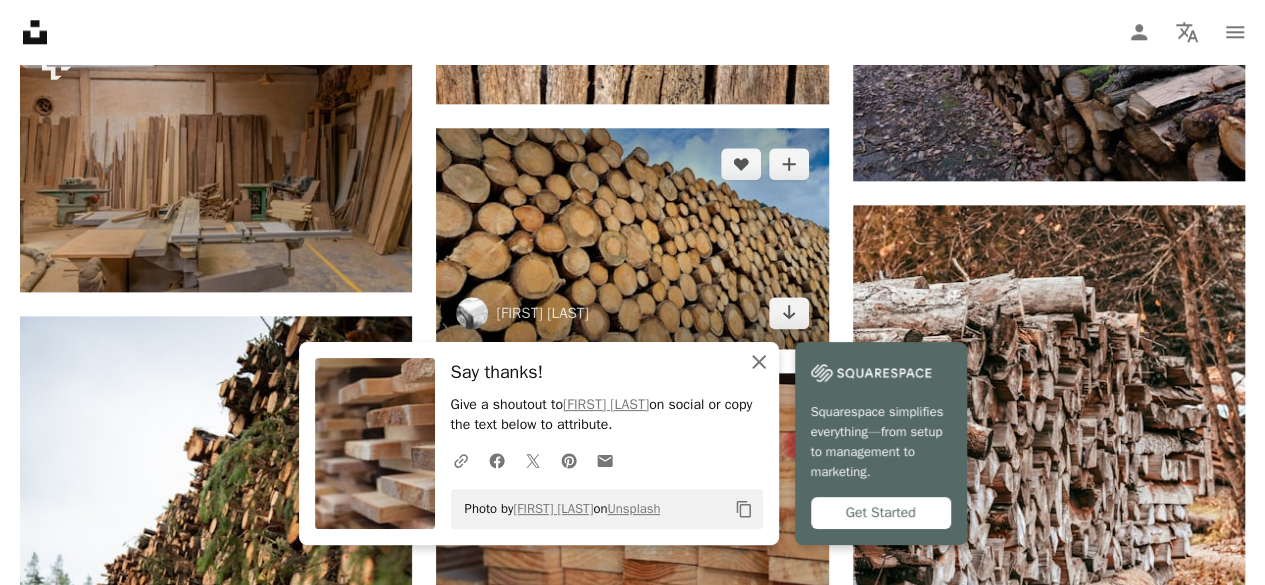click on "An X shape" 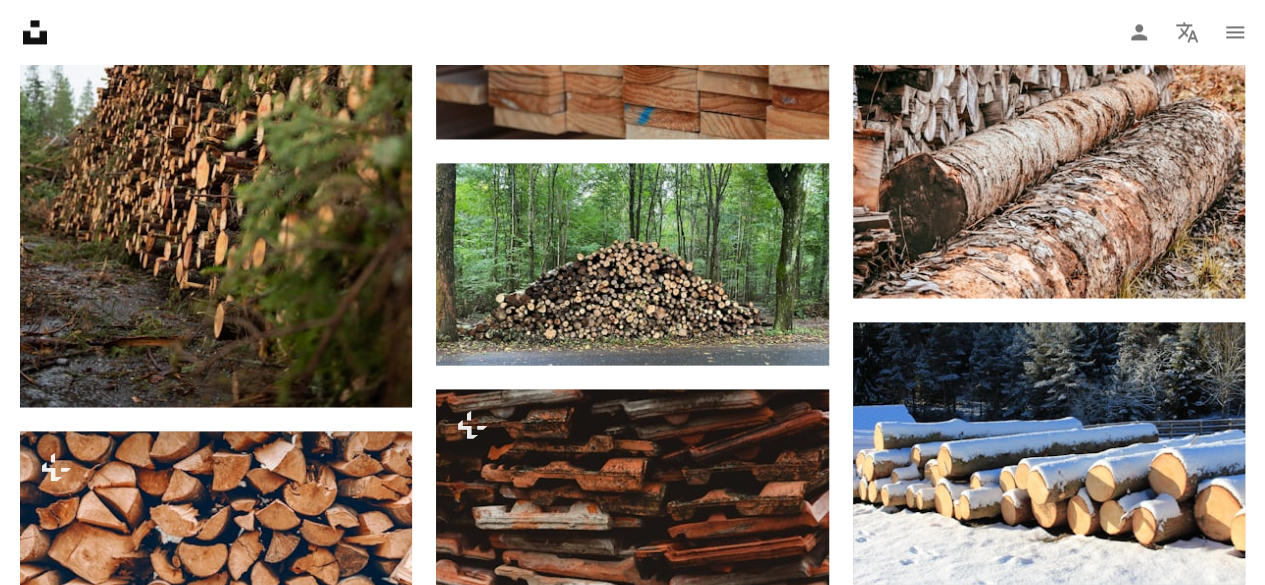 scroll, scrollTop: 9200, scrollLeft: 0, axis: vertical 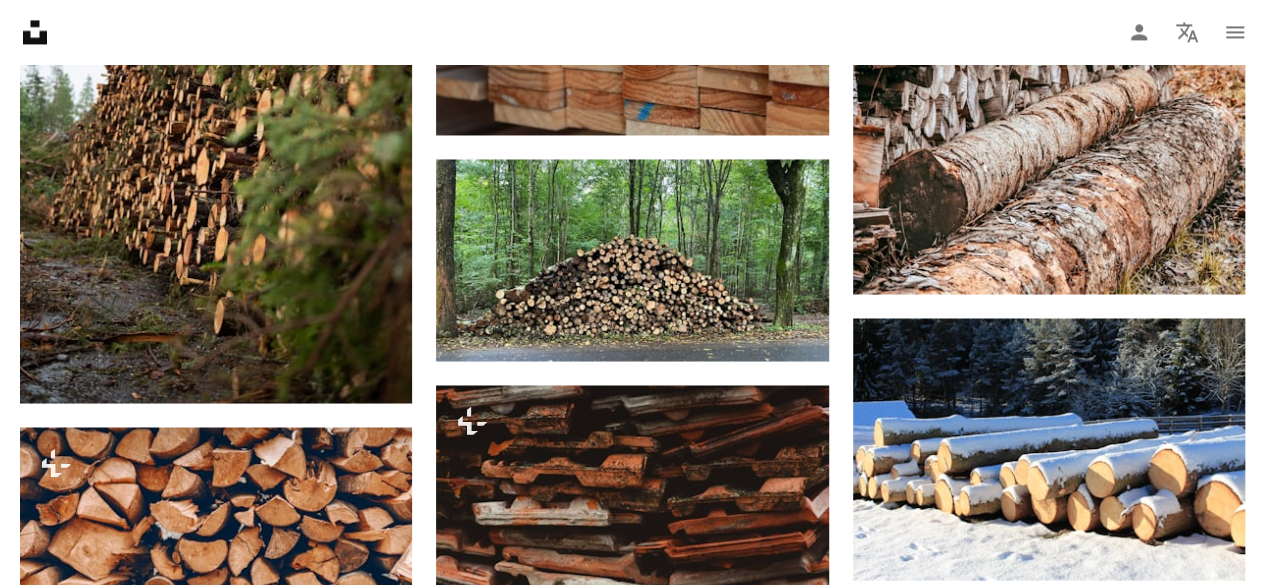 click on "Unsplash logo Unsplash Home A photo Pen Tool A compass A stack of folders Download Person Localization icon navigation menu" at bounding box center (632, 32) 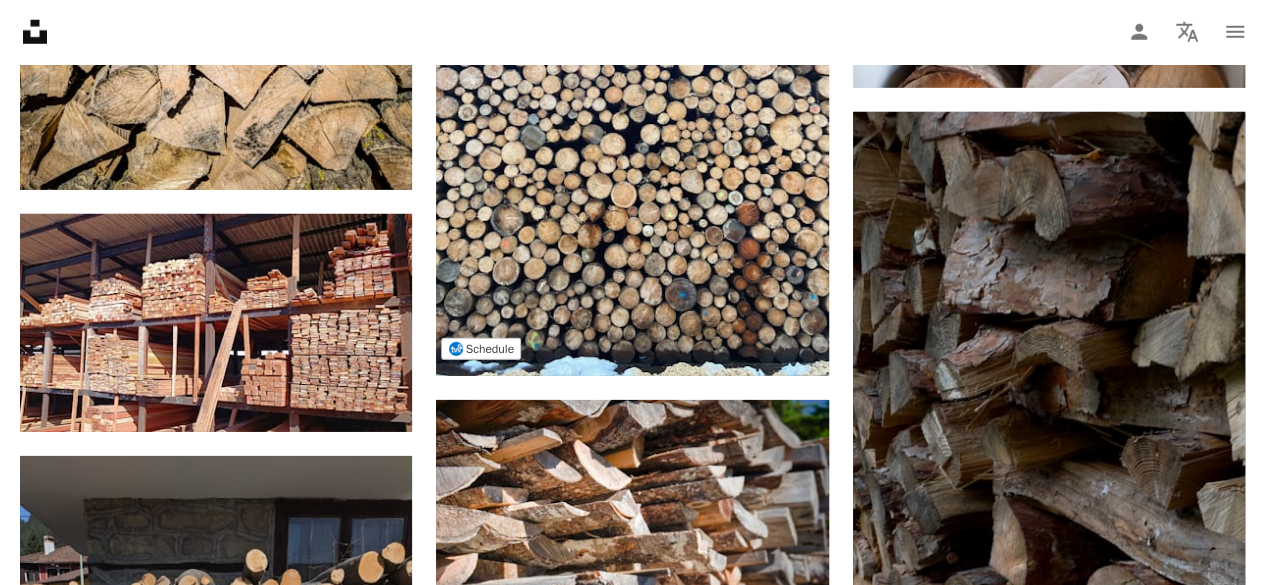 scroll, scrollTop: 18300, scrollLeft: 0, axis: vertical 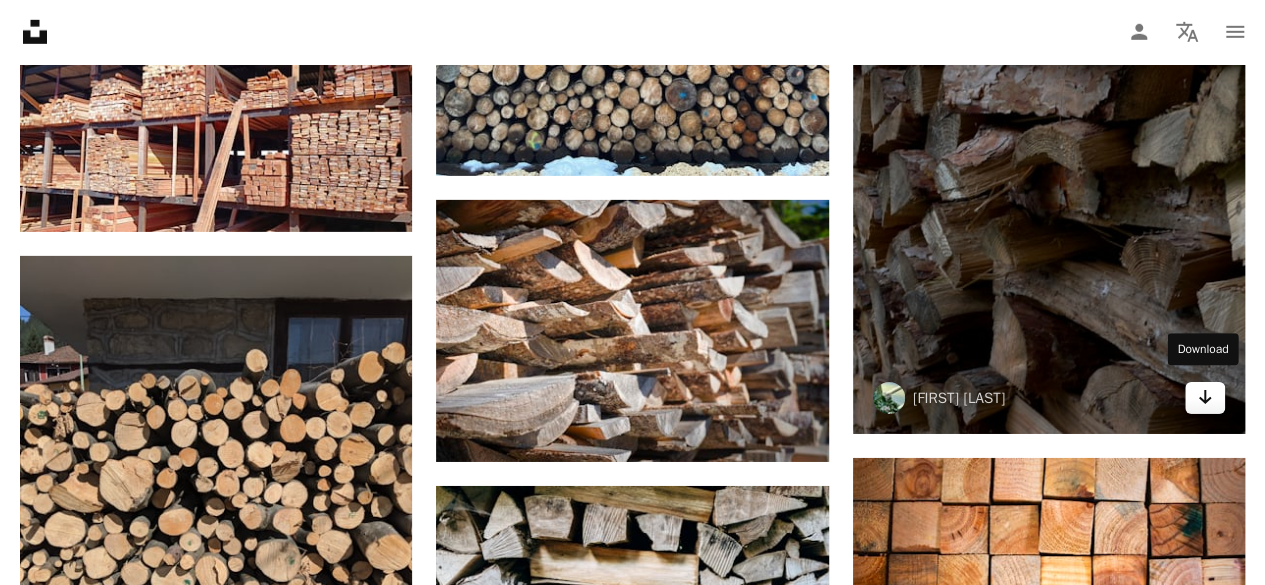 click 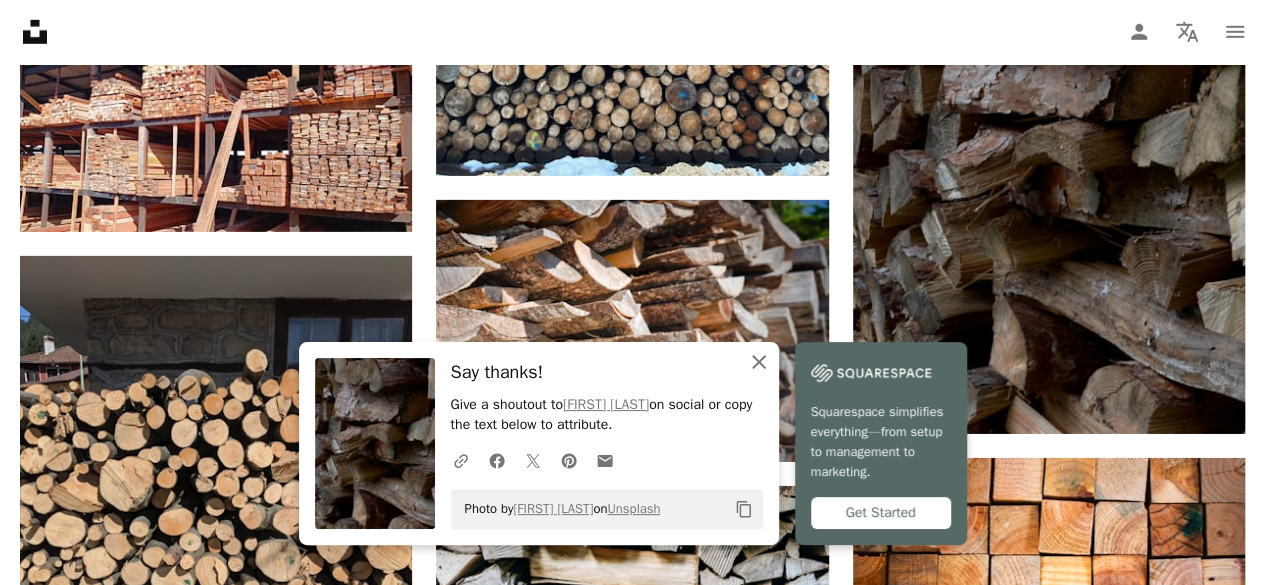 click 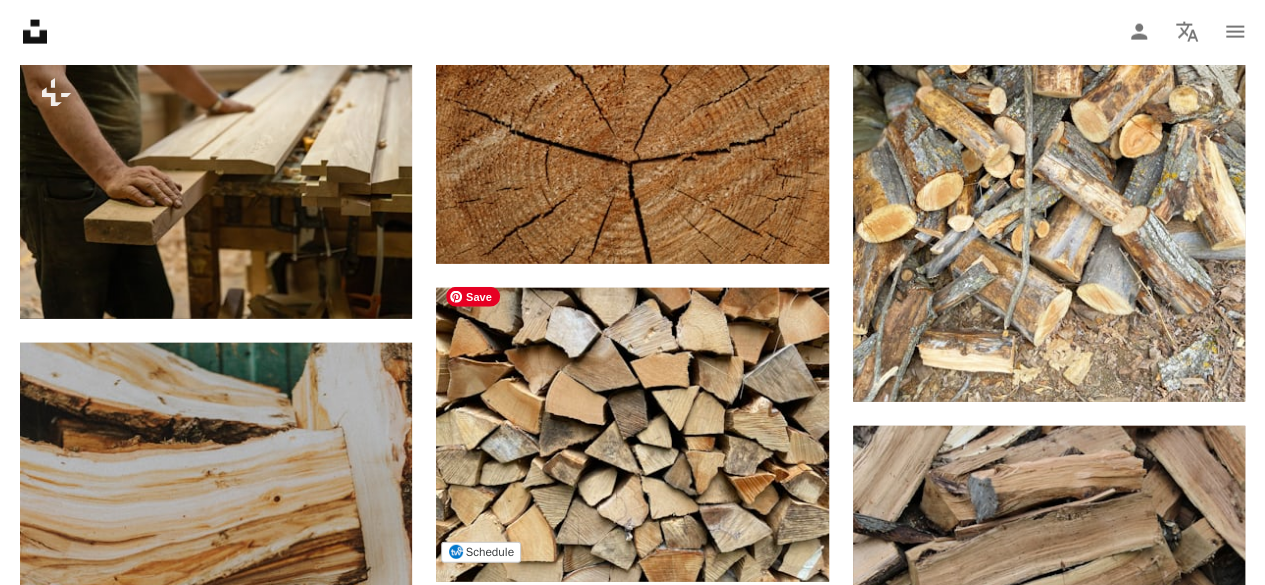 scroll, scrollTop: 25000, scrollLeft: 0, axis: vertical 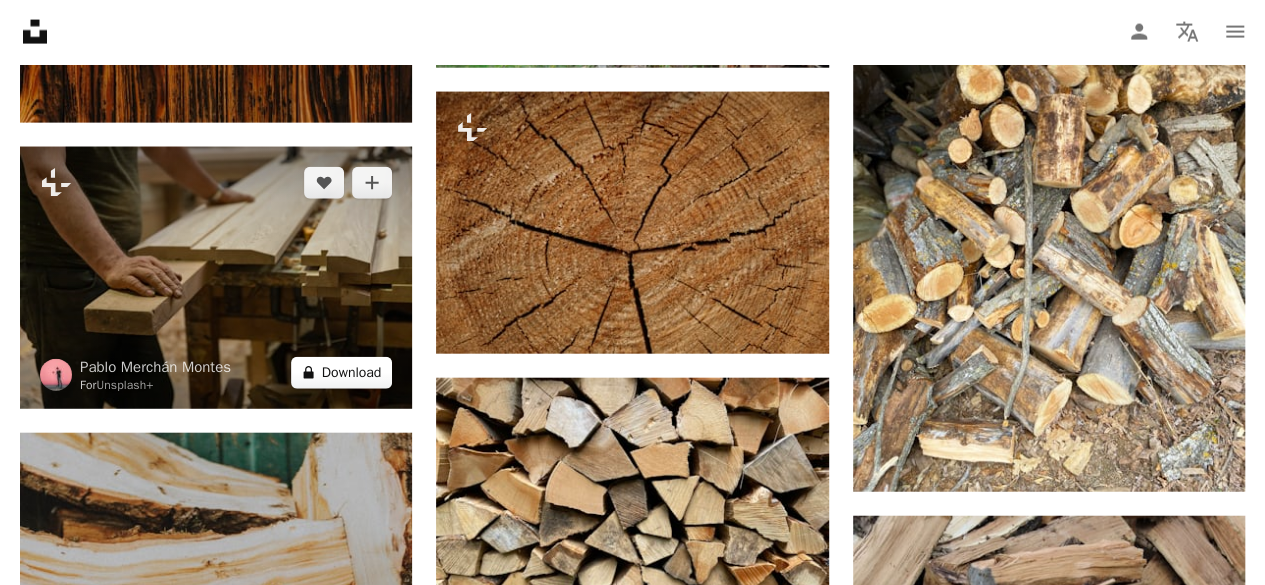 click on "A lock Download" at bounding box center [342, 373] 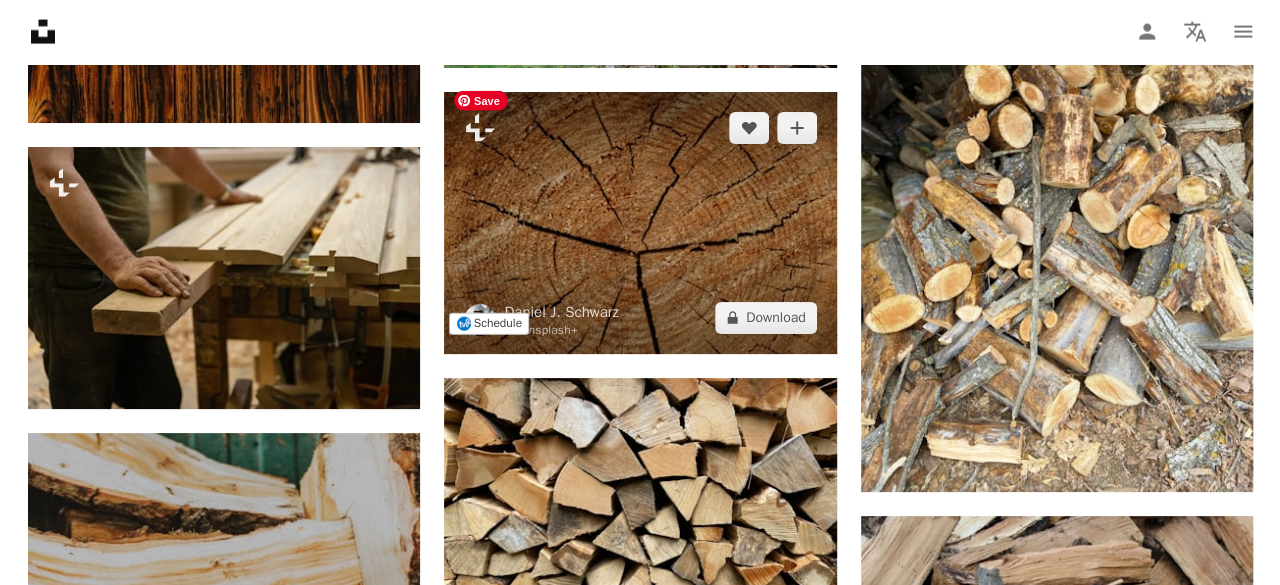 scroll, scrollTop: 25600, scrollLeft: 0, axis: vertical 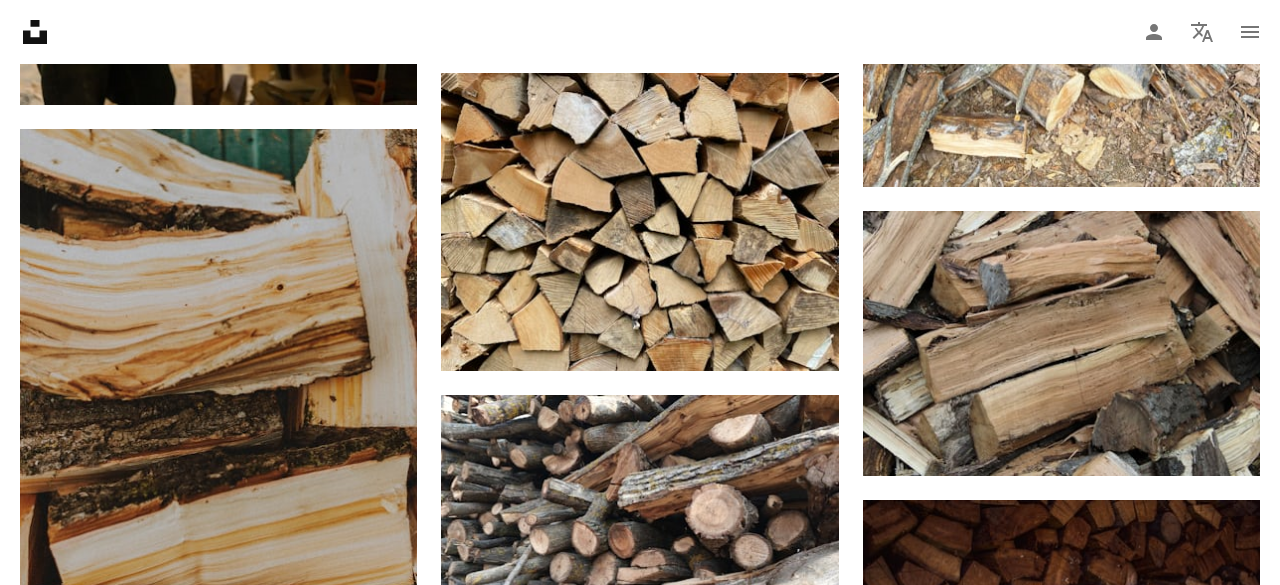 click on "An X shape" at bounding box center (20, 20) 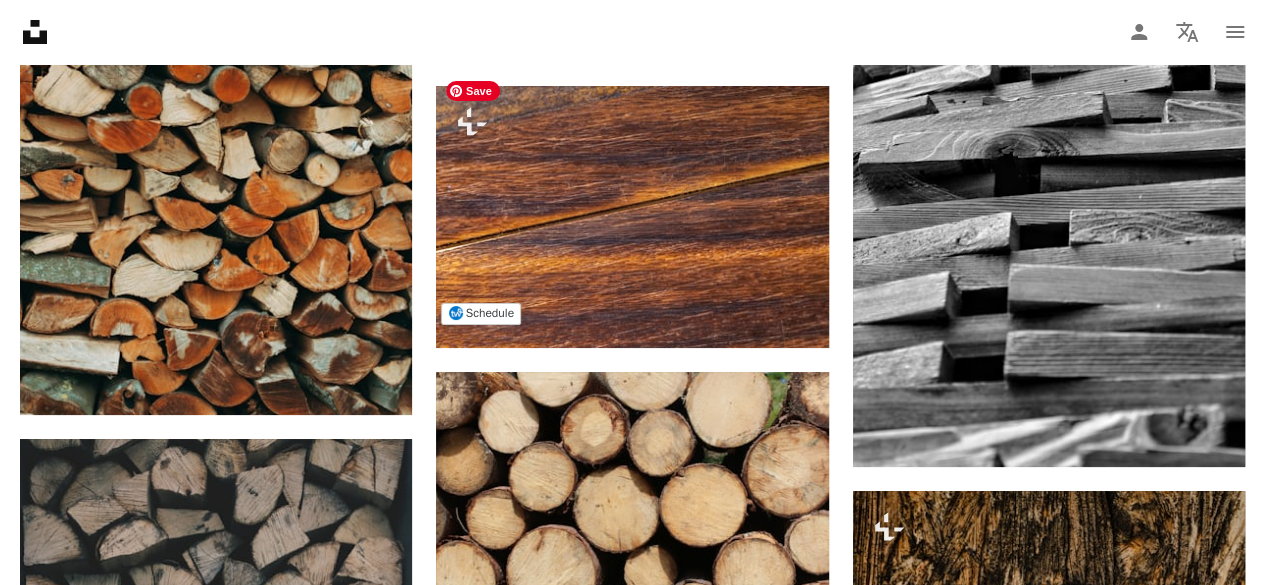 scroll, scrollTop: 45500, scrollLeft: 0, axis: vertical 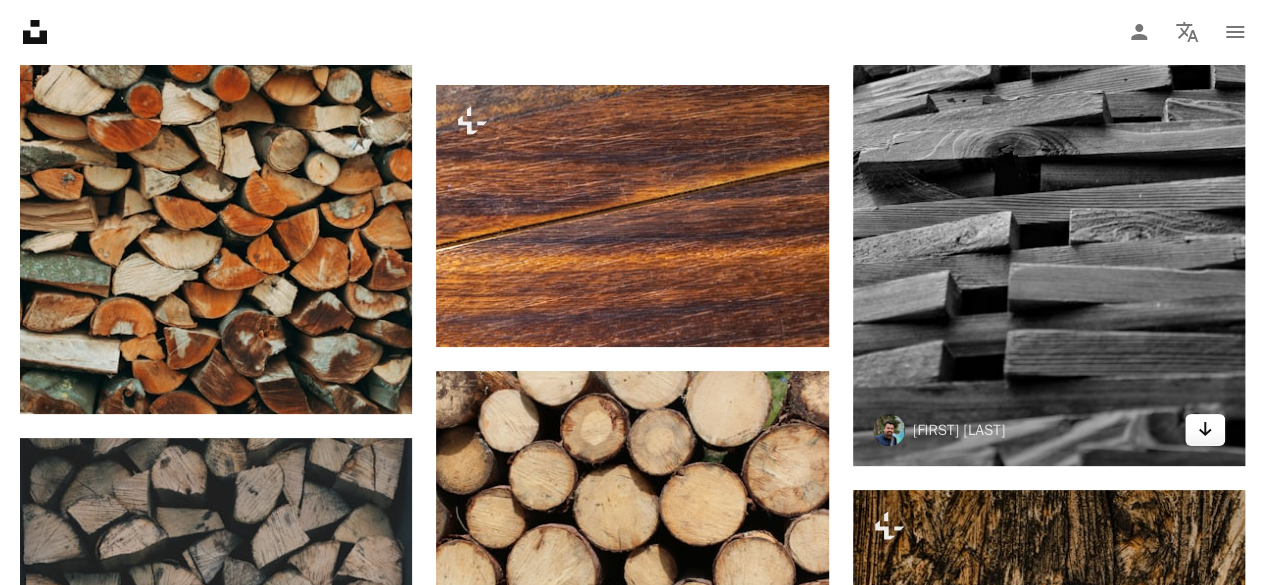 click 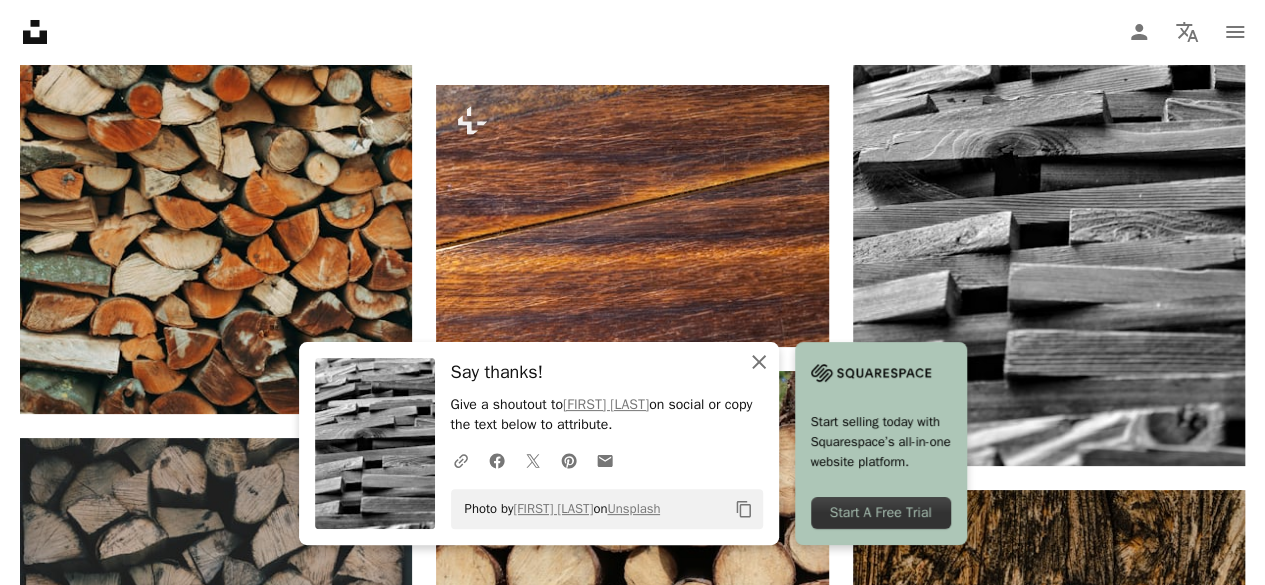 click on "An X shape" 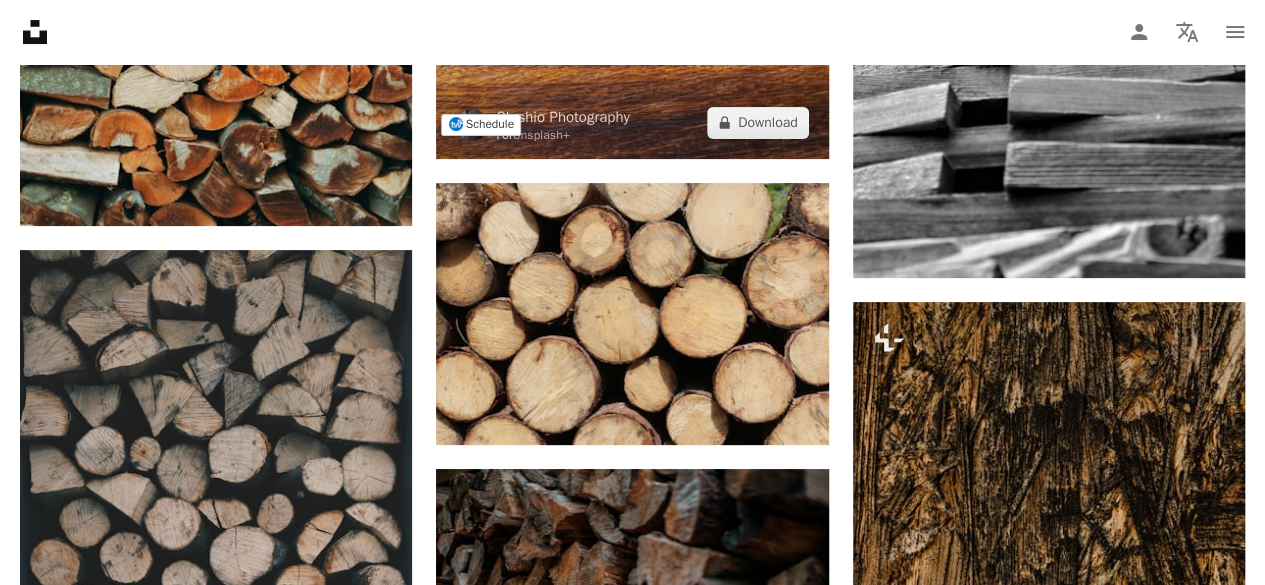 scroll, scrollTop: 46000, scrollLeft: 0, axis: vertical 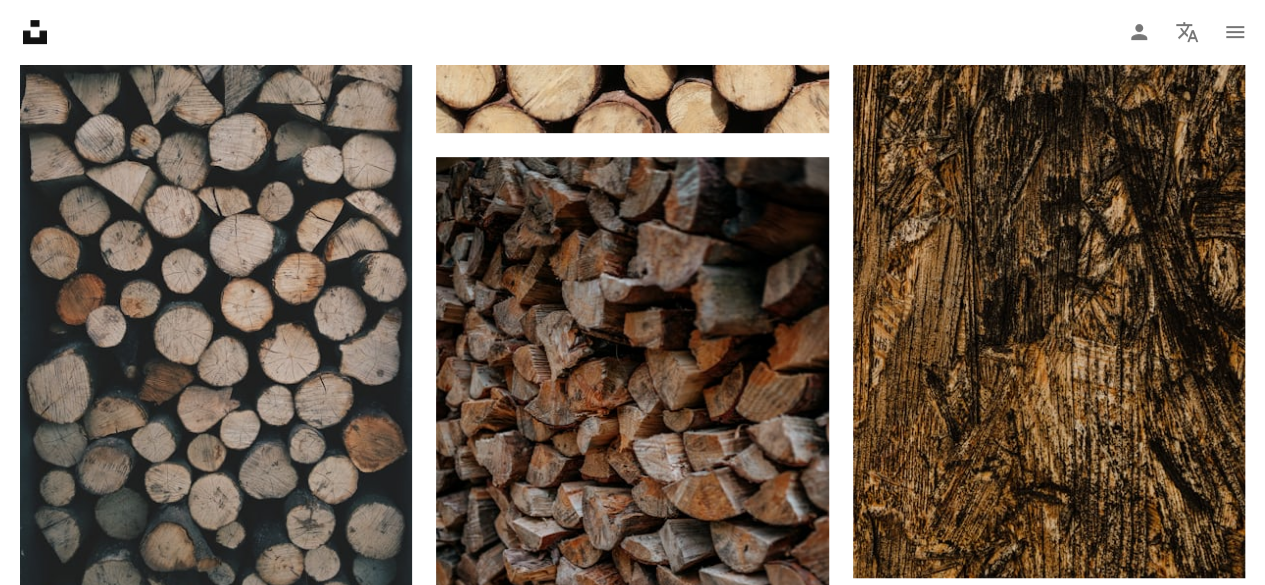 click on "Unsplash logo Unsplash Home A photo Pen Tool A compass A stack of folders Download Person Localization icon navigation menu" at bounding box center [632, 32] 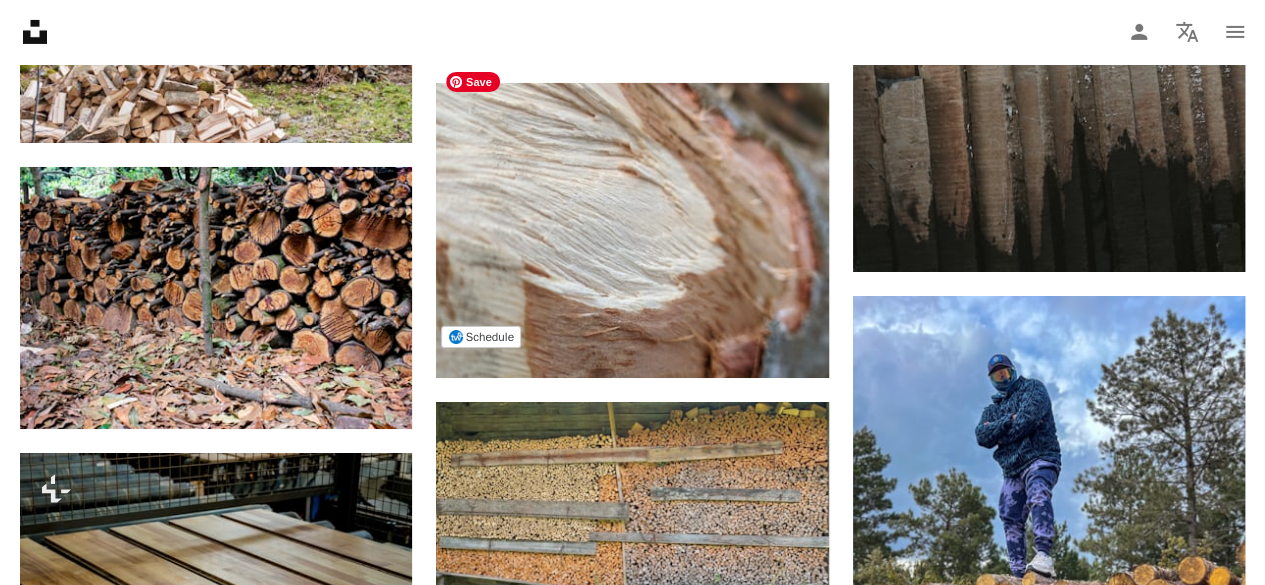 scroll, scrollTop: 72000, scrollLeft: 0, axis: vertical 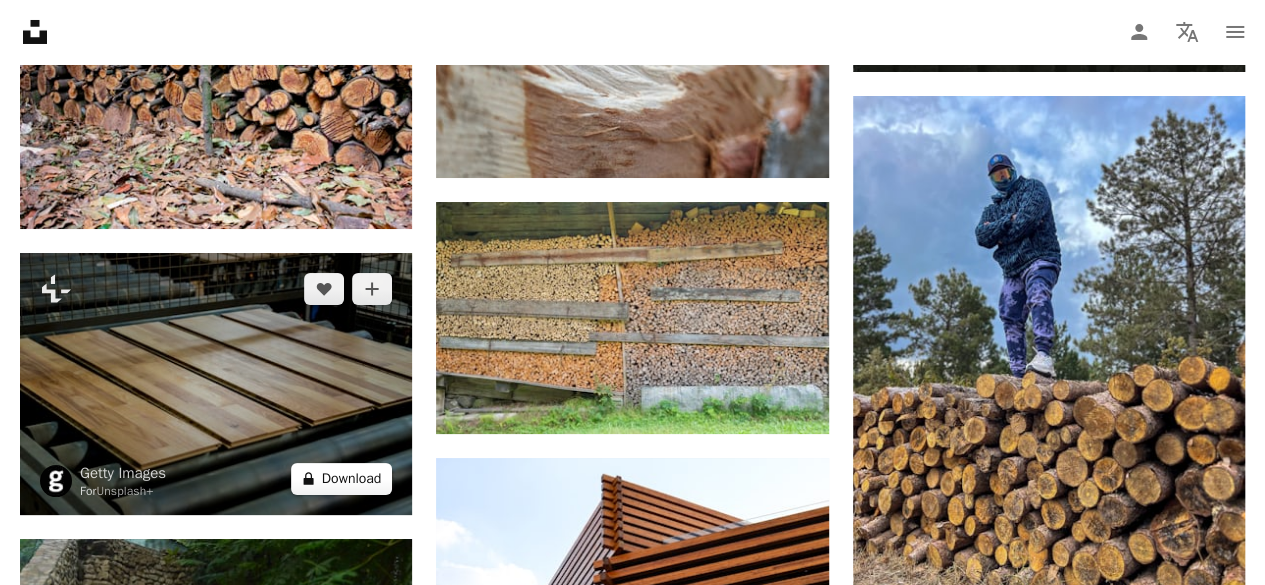 click on "A lock Download" at bounding box center [342, 479] 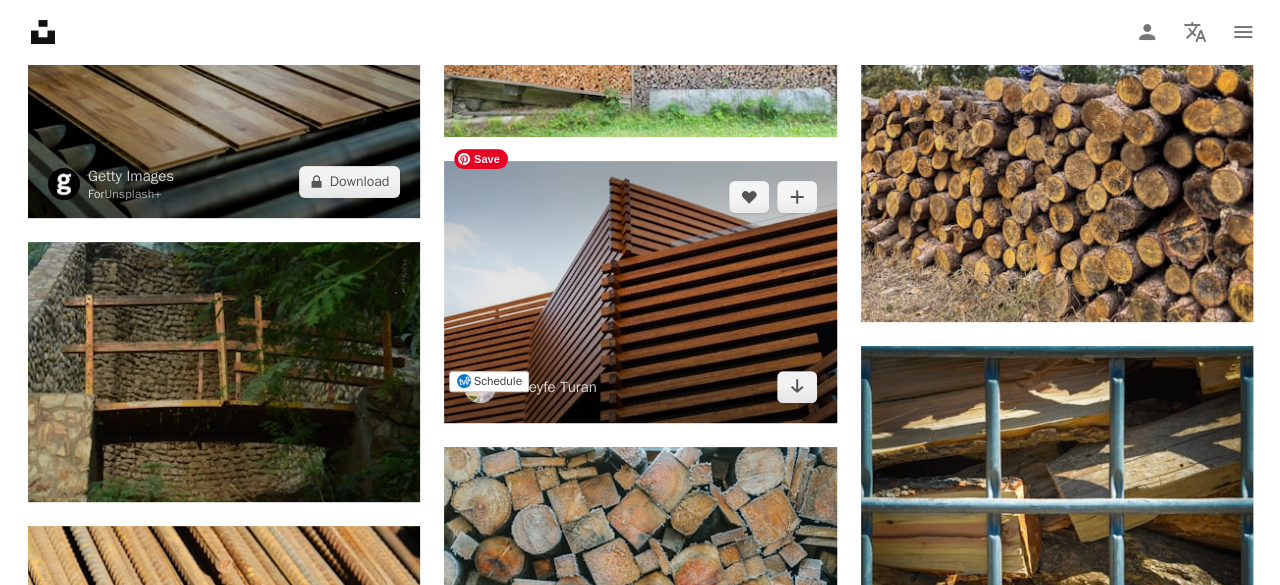 scroll, scrollTop: 72600, scrollLeft: 0, axis: vertical 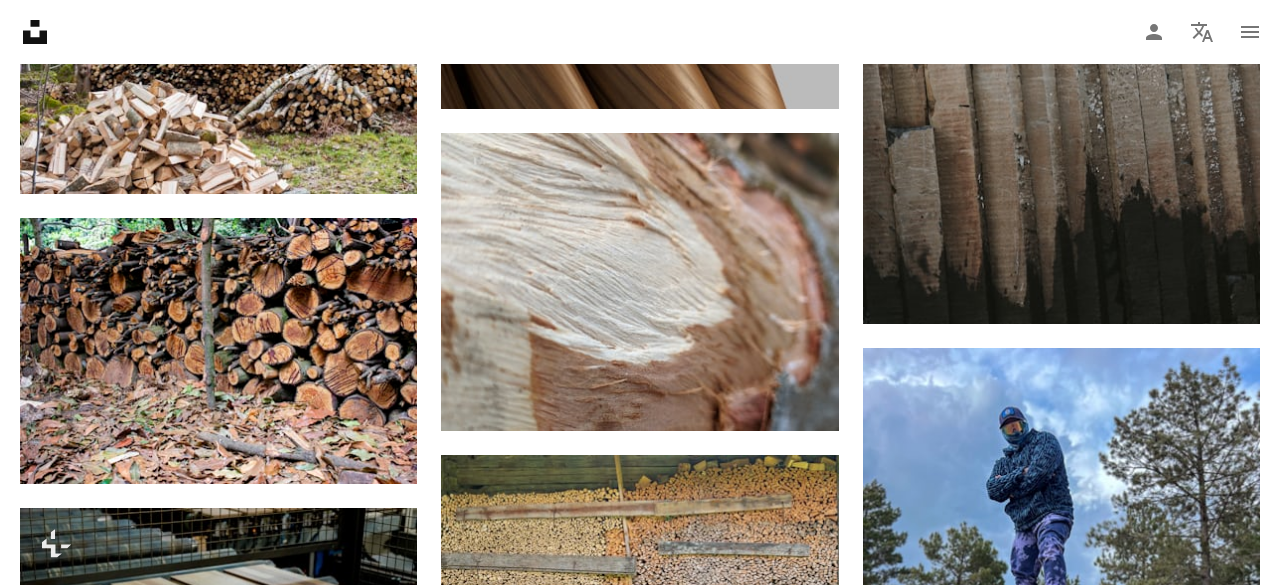 drag, startPoint x: 20, startPoint y: 25, endPoint x: 470, endPoint y: 183, distance: 476.93185 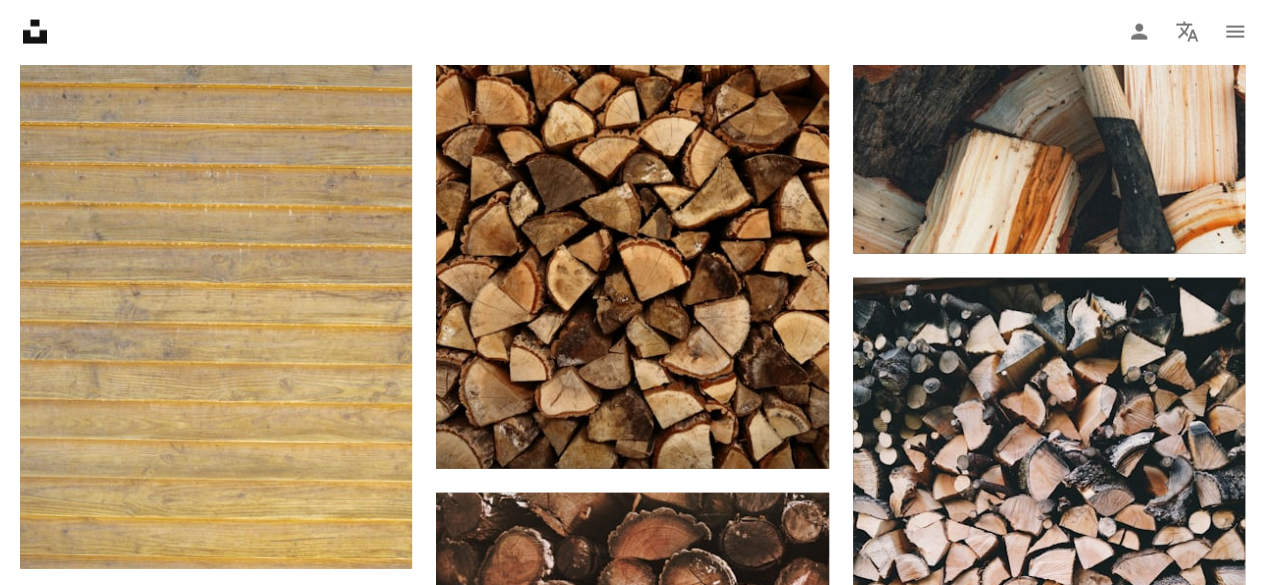 scroll, scrollTop: 86100, scrollLeft: 0, axis: vertical 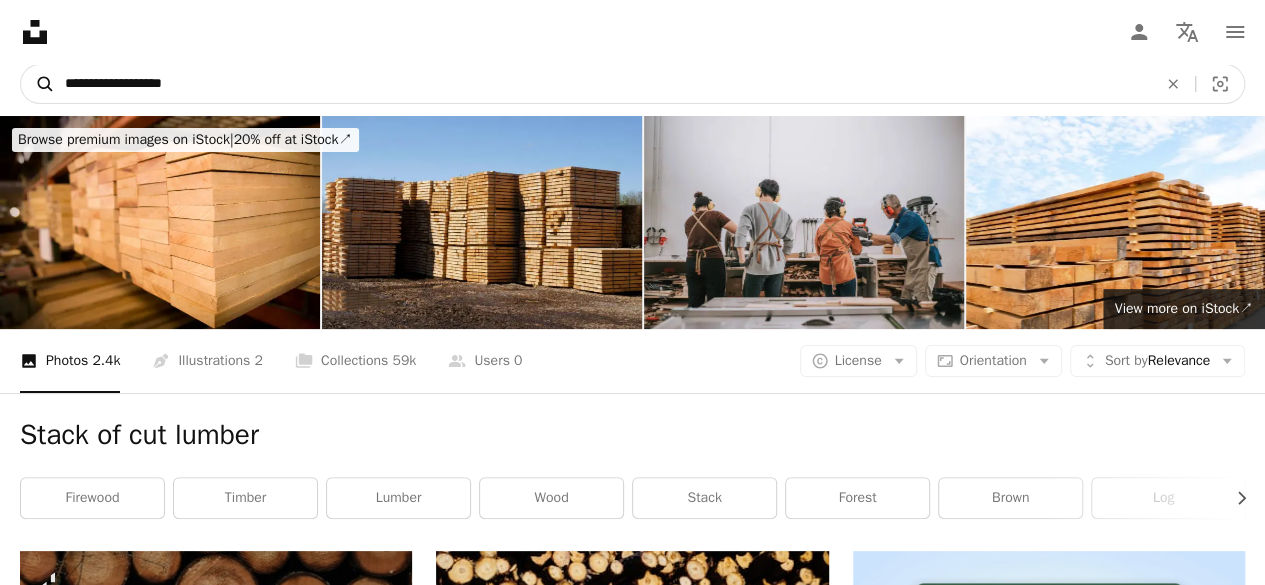 drag, startPoint x: 207, startPoint y: 83, endPoint x: 33, endPoint y: 80, distance: 174.02586 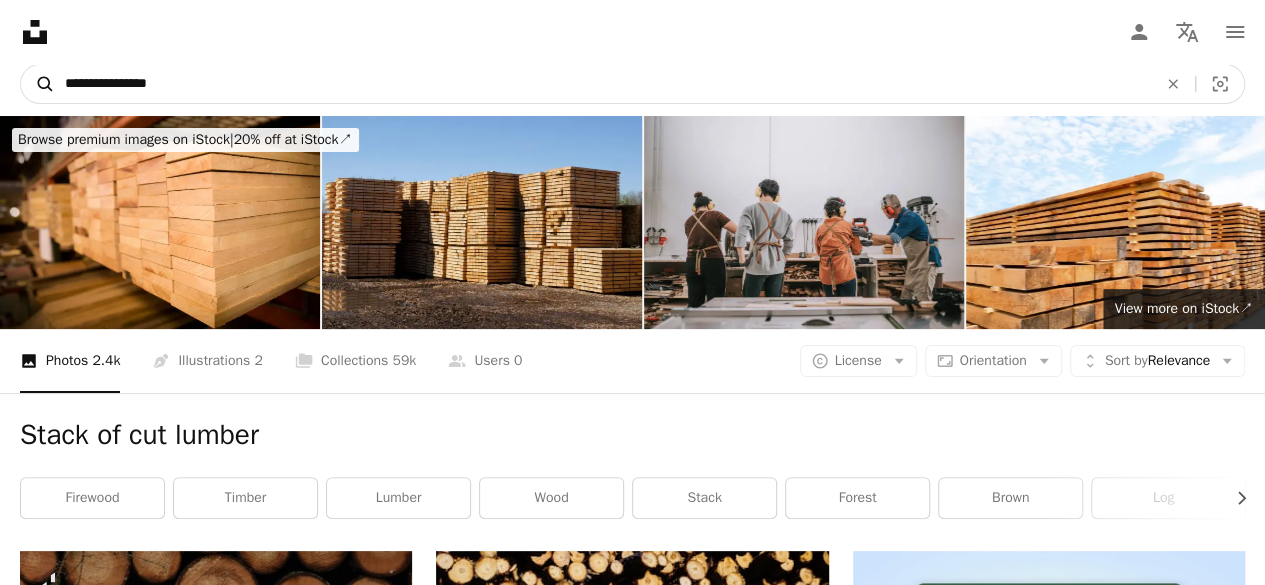 type on "**********" 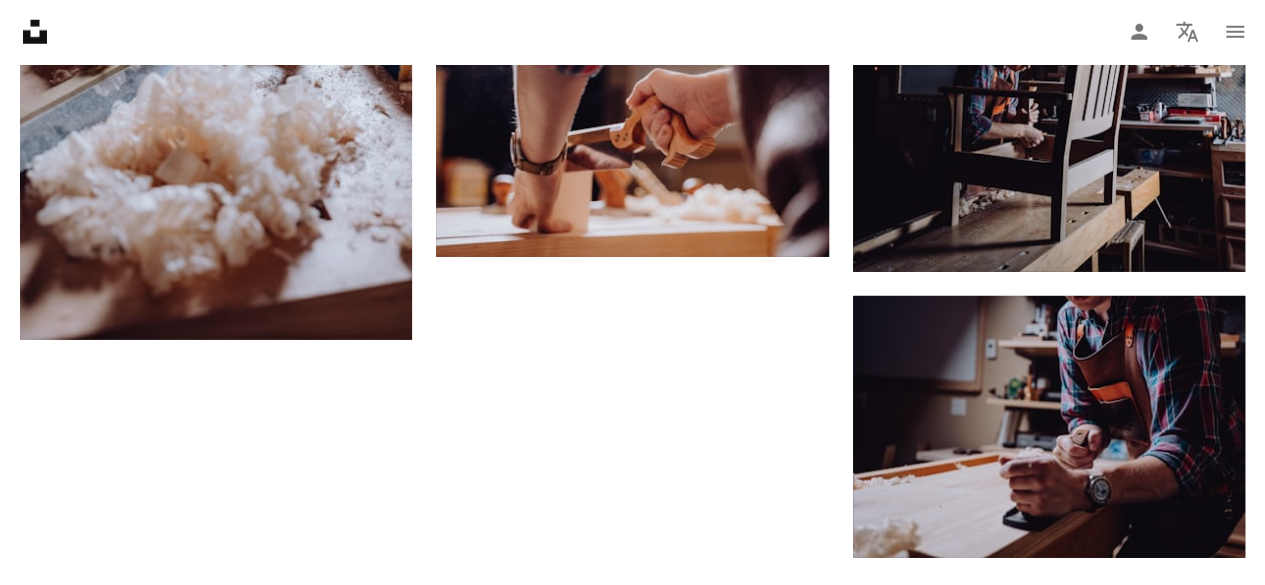 scroll, scrollTop: 3000, scrollLeft: 0, axis: vertical 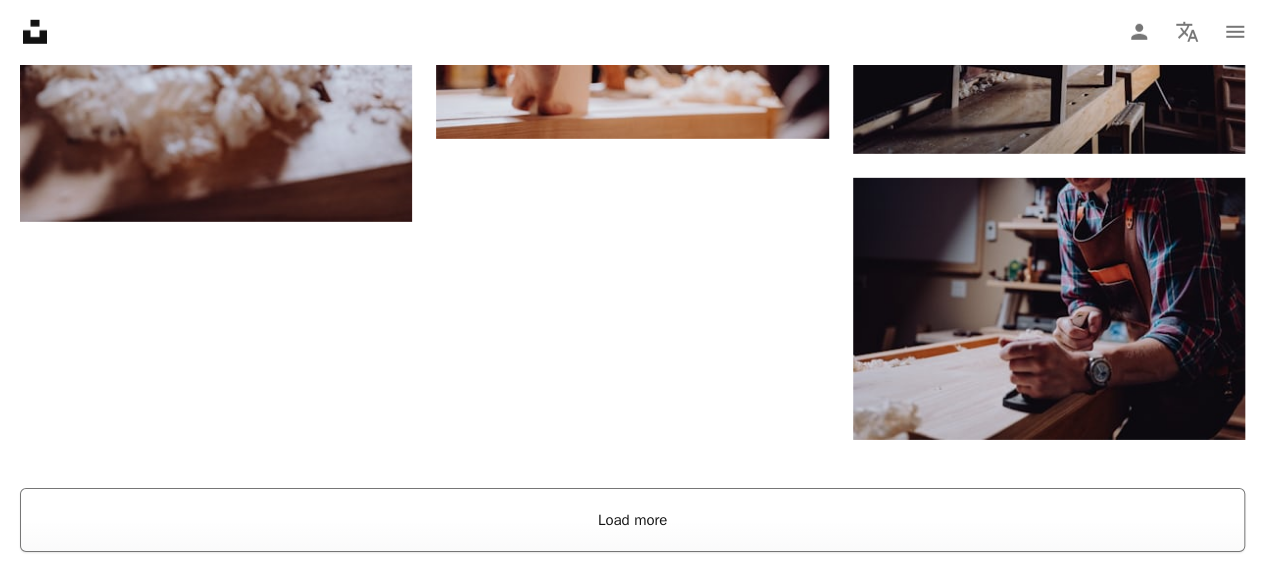 click on "Load more" at bounding box center [632, 520] 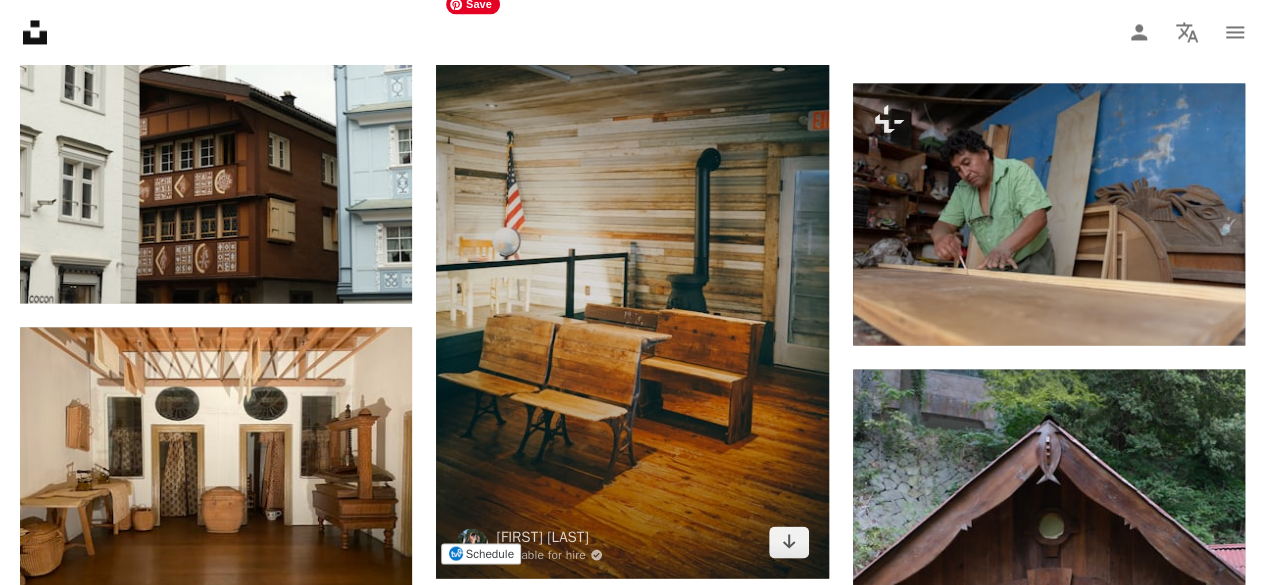 scroll, scrollTop: 20700, scrollLeft: 0, axis: vertical 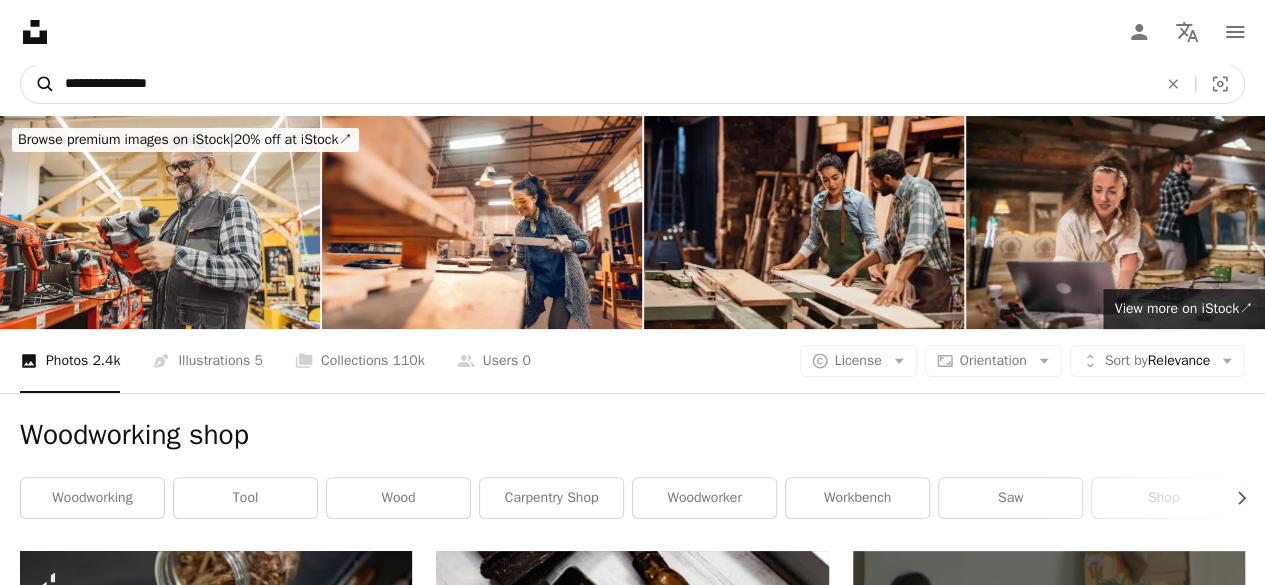 drag, startPoint x: 254, startPoint y: 82, endPoint x: 36, endPoint y: 85, distance: 218.02065 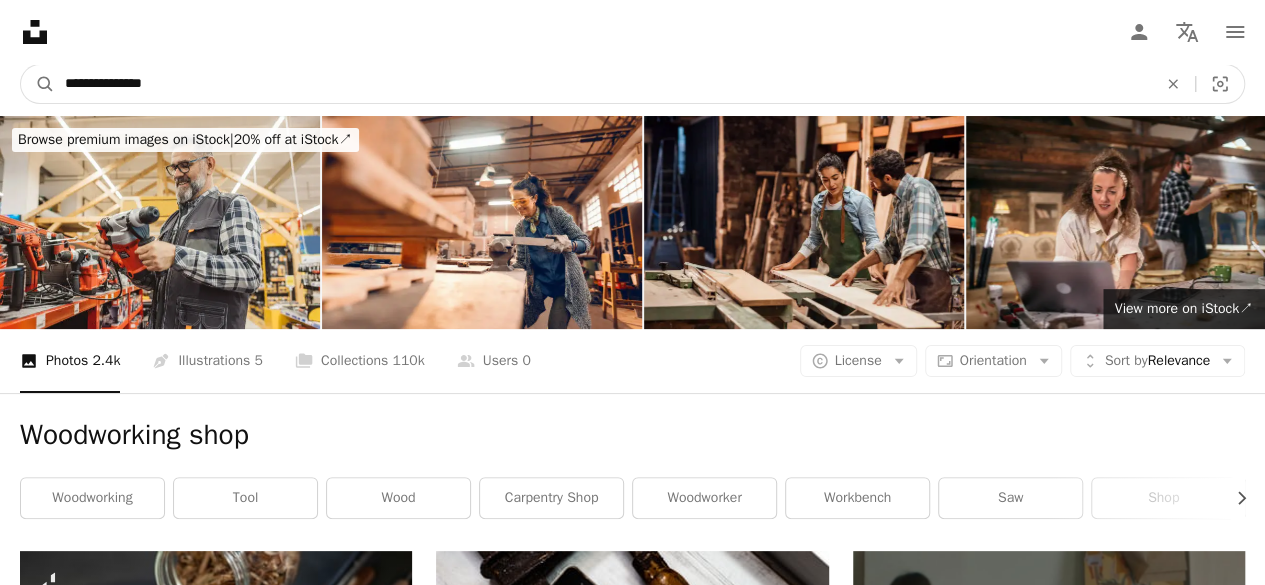type on "**********" 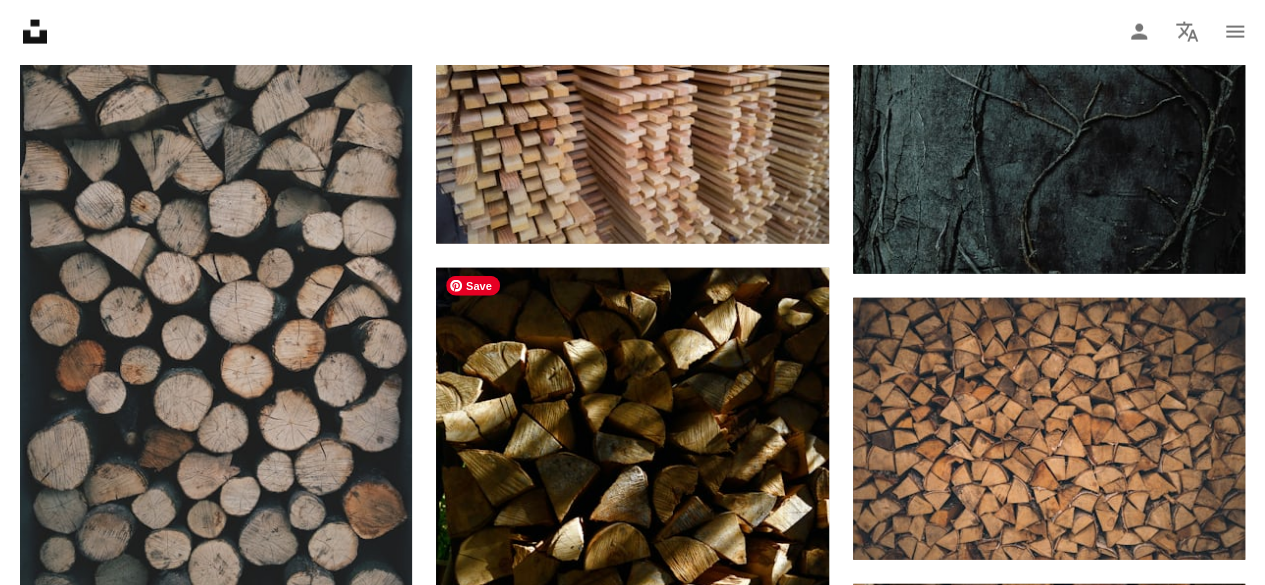 scroll, scrollTop: 2100, scrollLeft: 0, axis: vertical 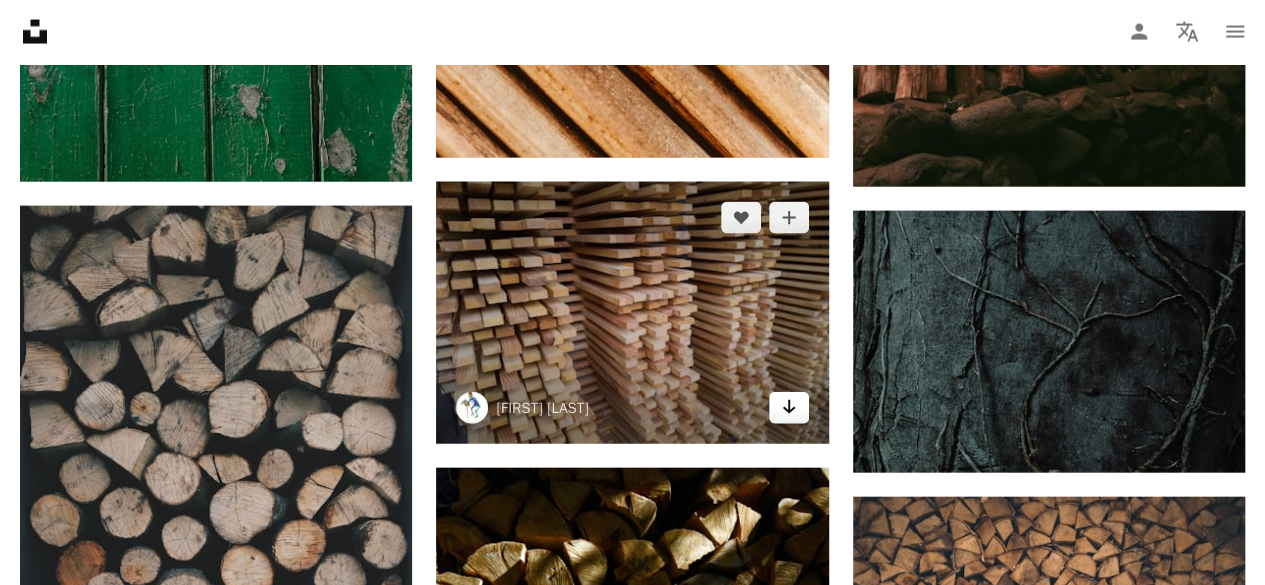 click on "Arrow pointing down" 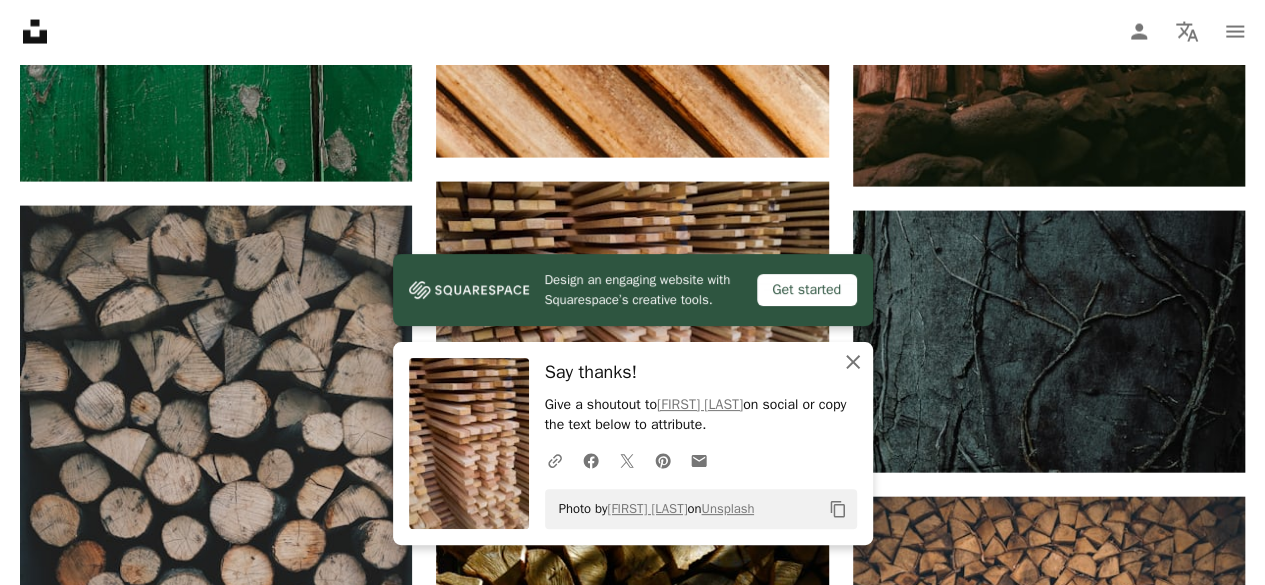 click 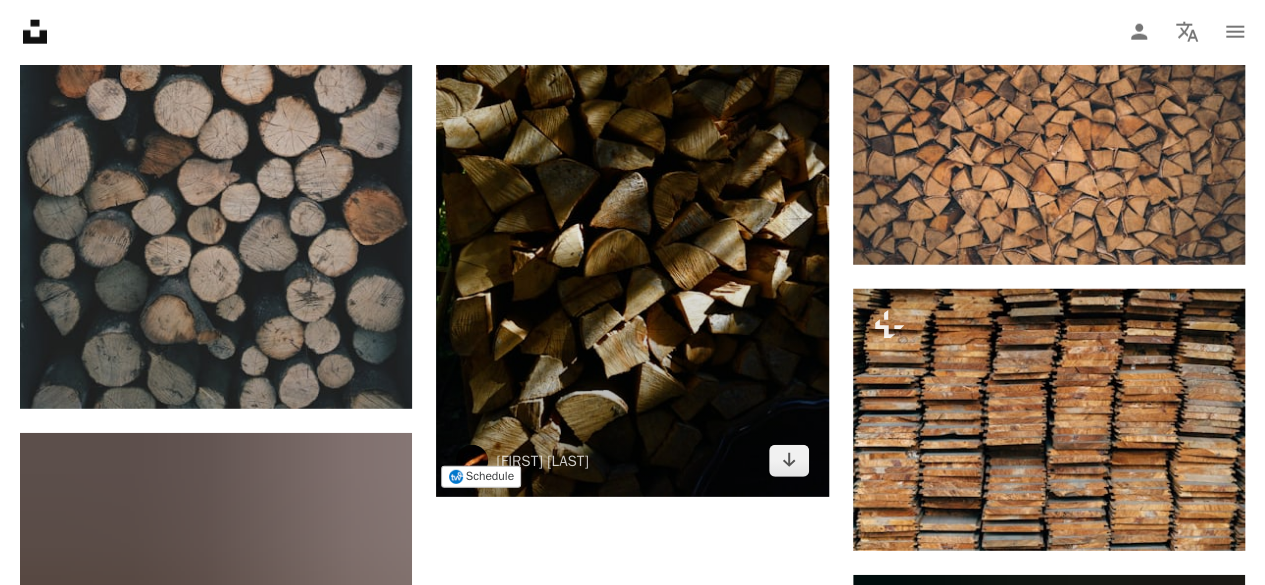 scroll, scrollTop: 2700, scrollLeft: 0, axis: vertical 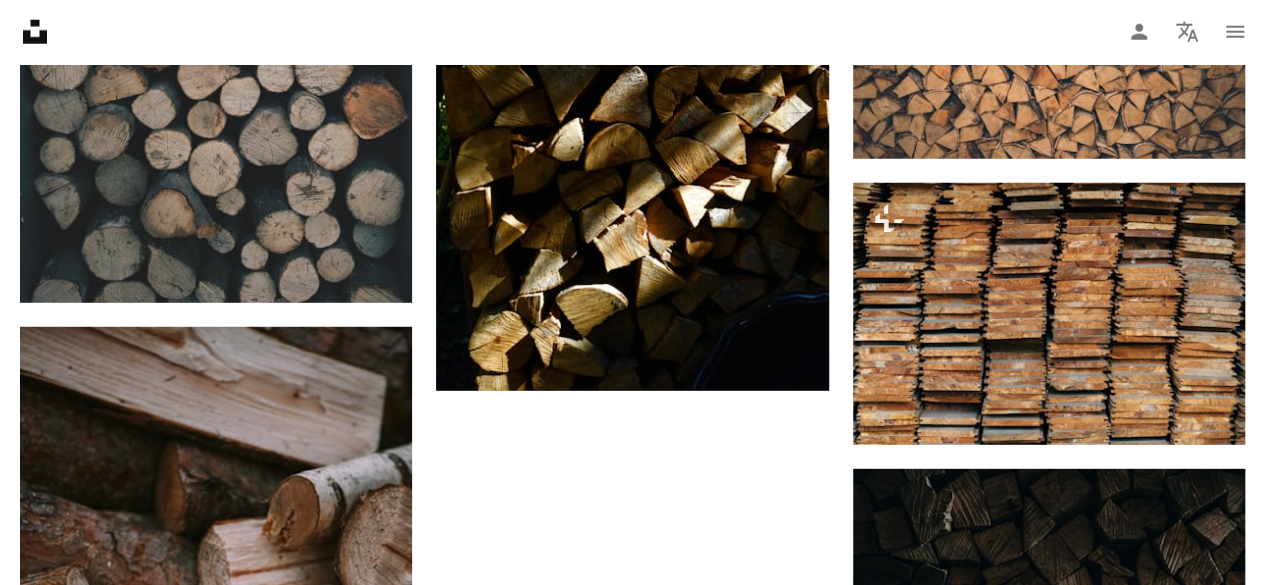 drag, startPoint x: 166, startPoint y: 25, endPoint x: 179, endPoint y: 30, distance: 13.928389 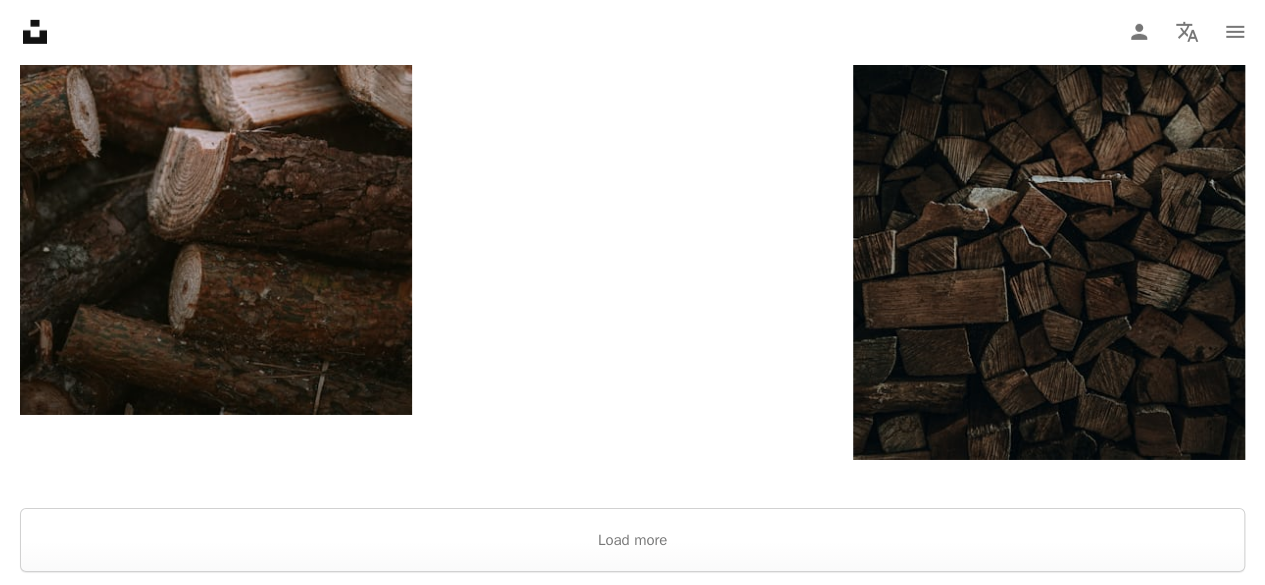 scroll, scrollTop: 3300, scrollLeft: 0, axis: vertical 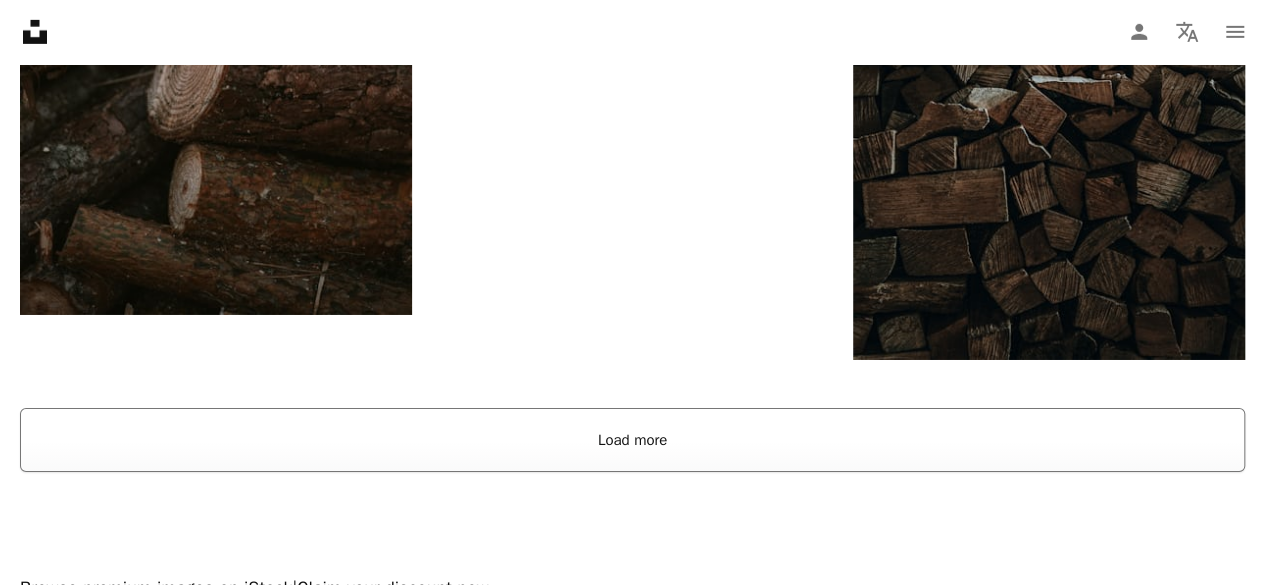 click on "Load more" at bounding box center (632, 440) 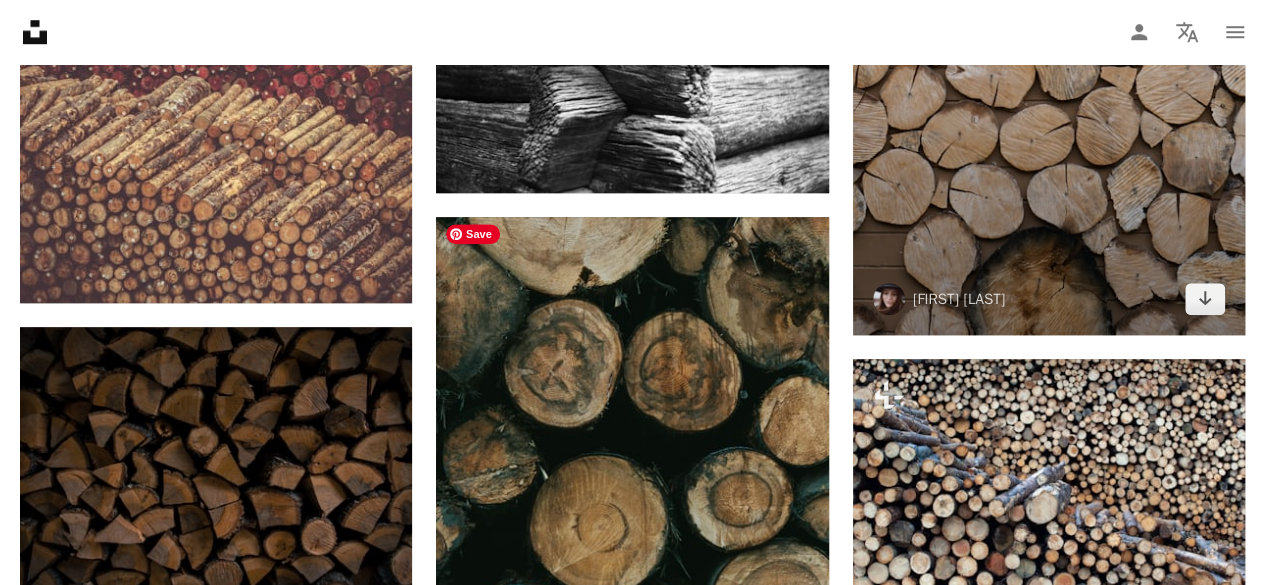 scroll, scrollTop: 12200, scrollLeft: 0, axis: vertical 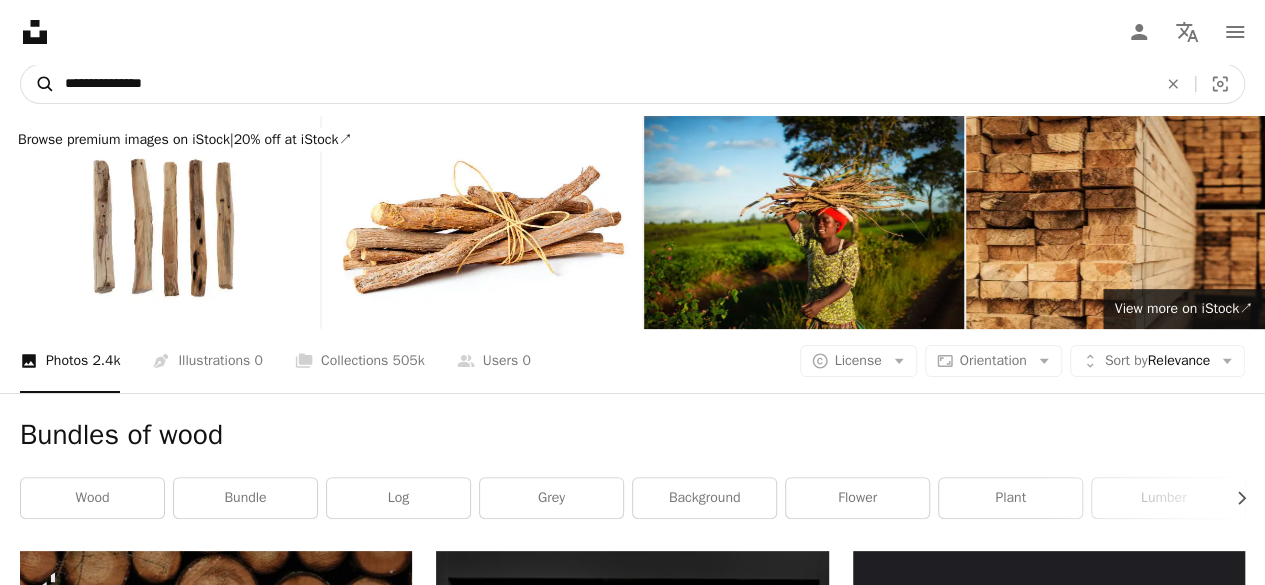 drag, startPoint x: 230, startPoint y: 83, endPoint x: 44, endPoint y: 89, distance: 186.09676 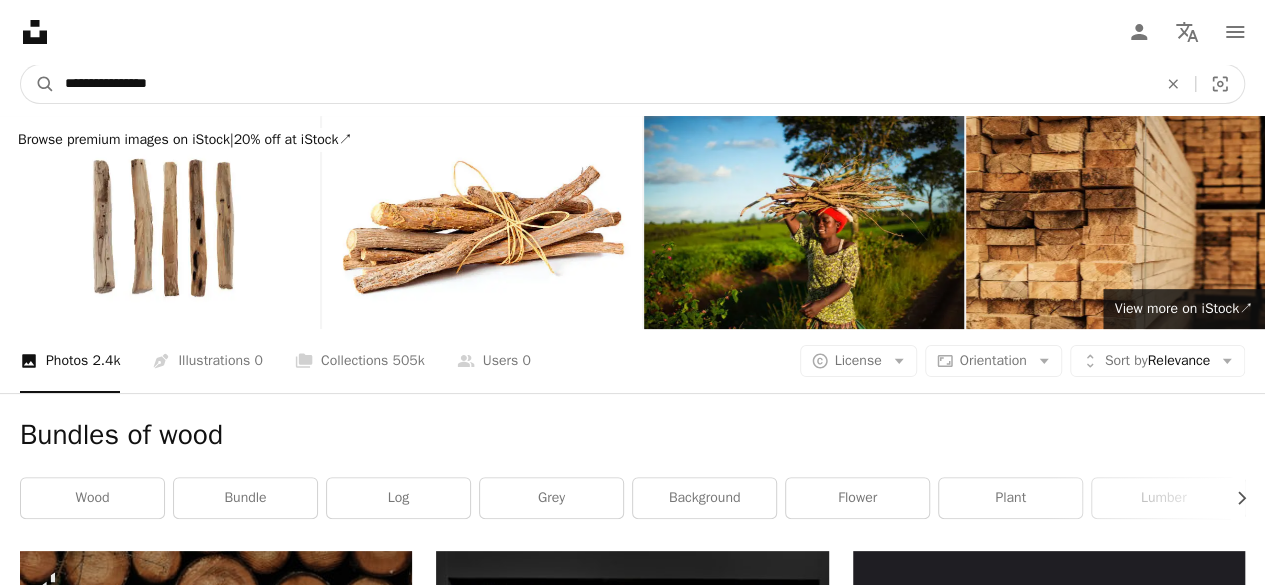 type on "**********" 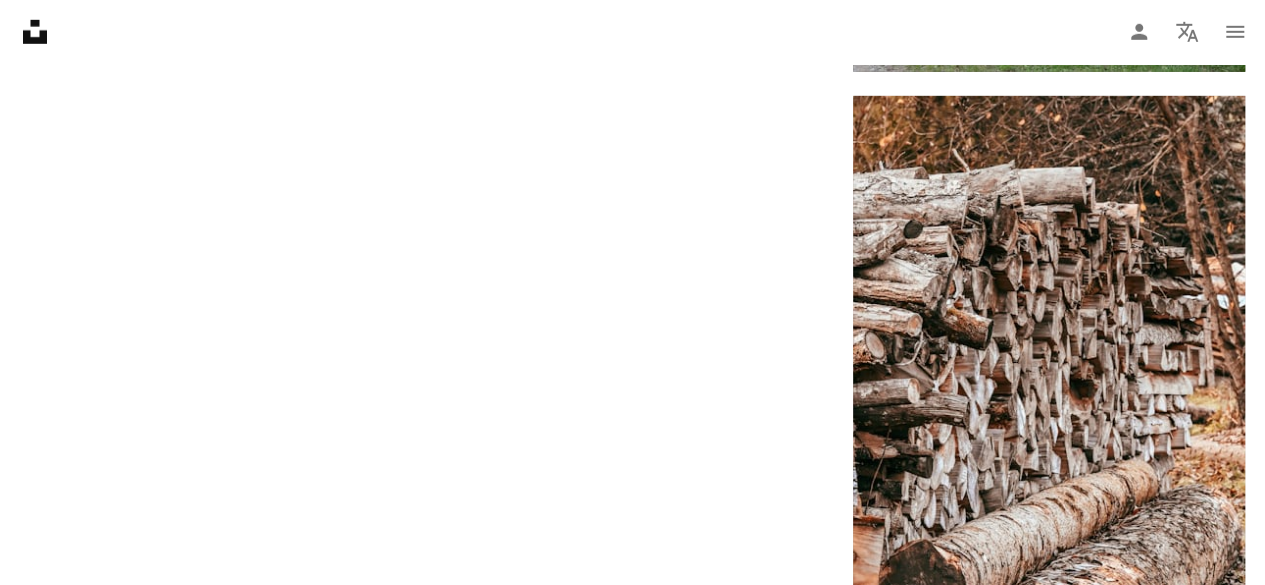 scroll, scrollTop: 3400, scrollLeft: 0, axis: vertical 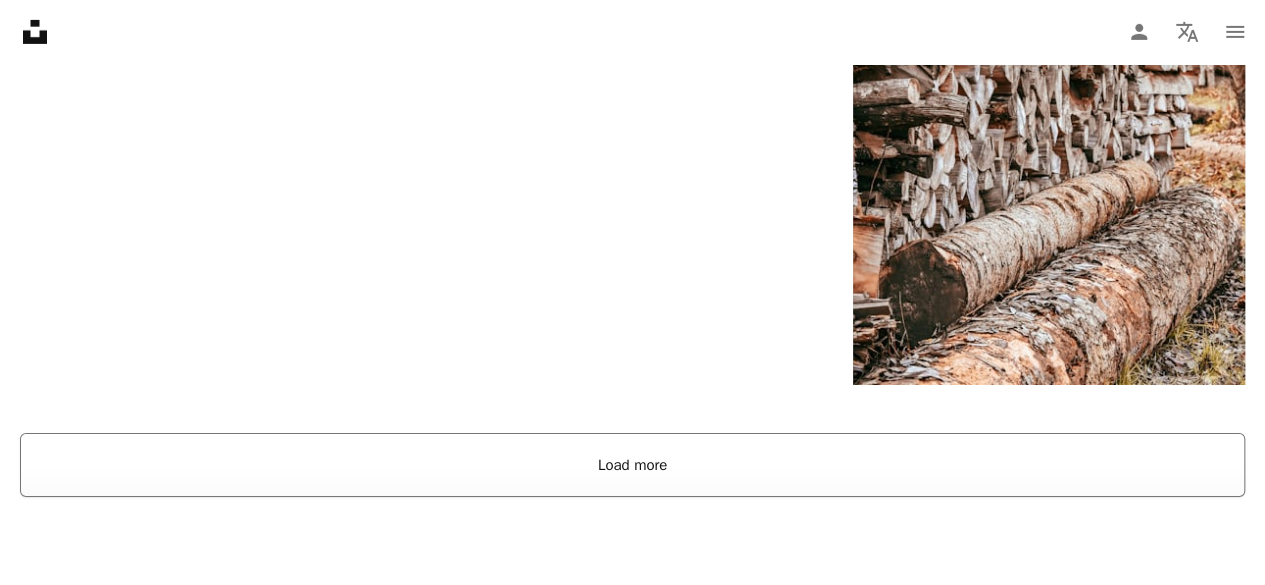 click on "Load more" at bounding box center (632, 465) 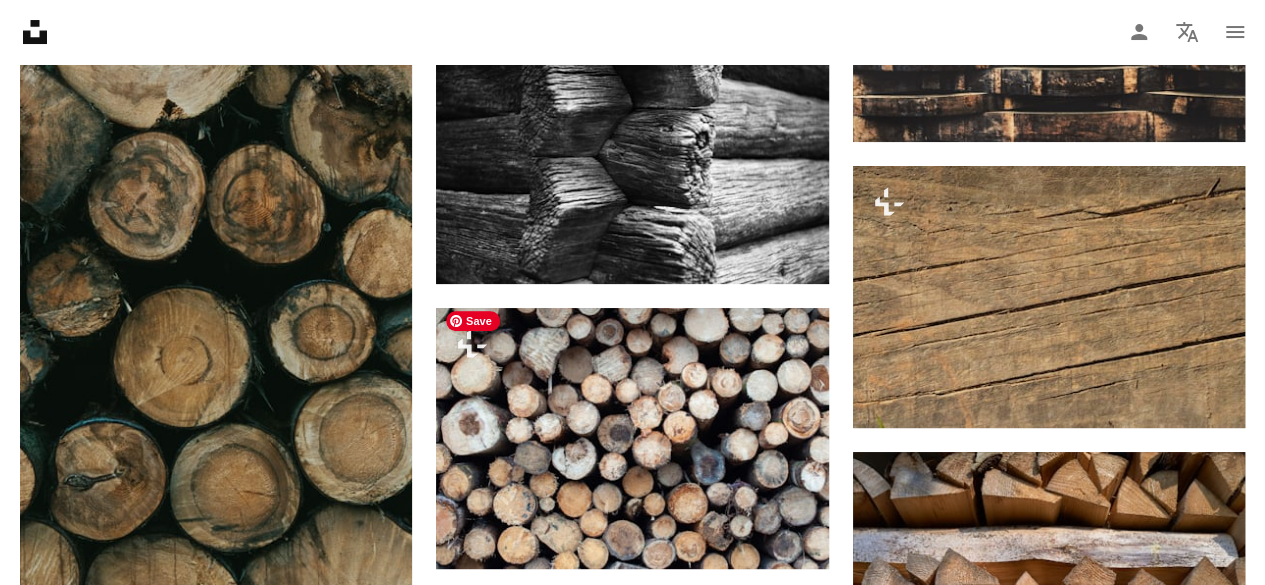 scroll, scrollTop: 27300, scrollLeft: 0, axis: vertical 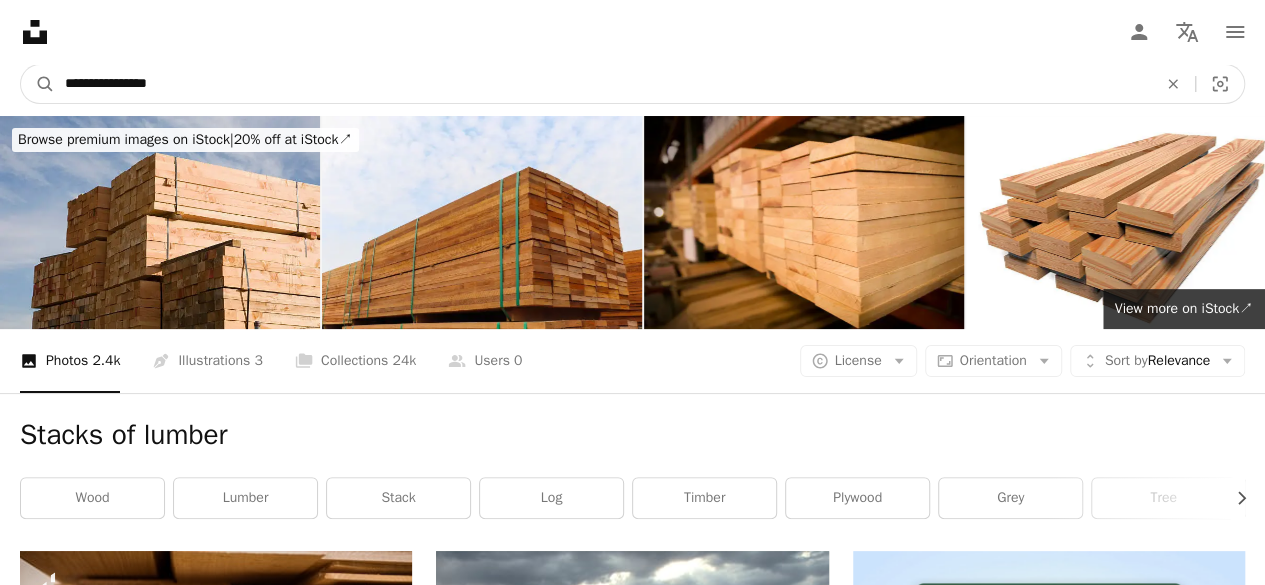 click on "**********" at bounding box center [603, 84] 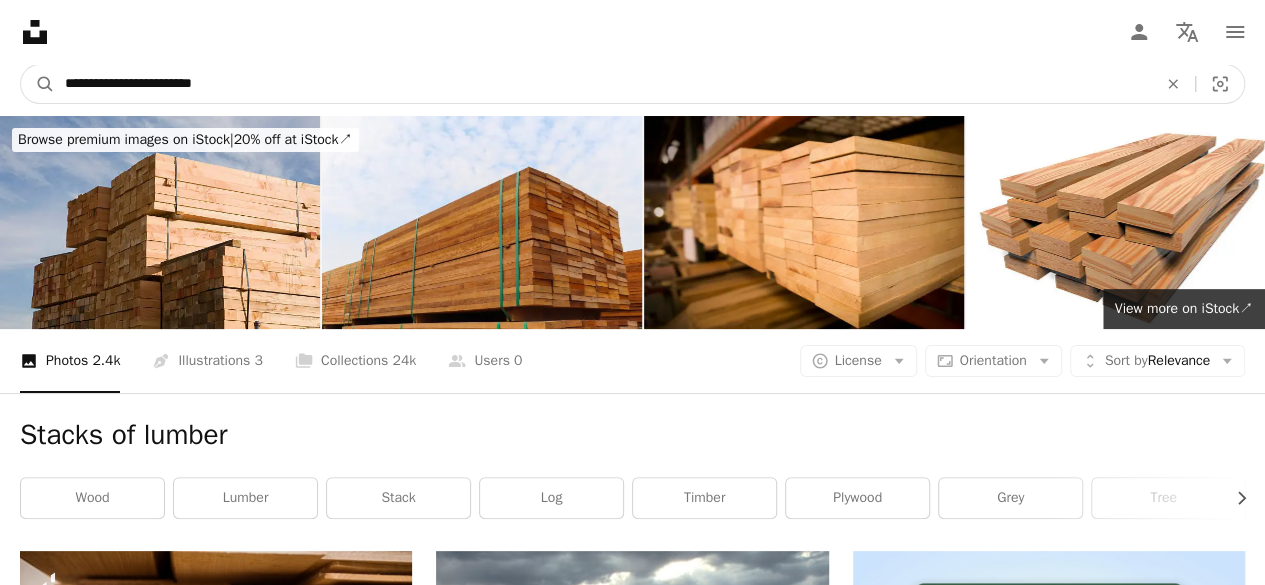 type on "**********" 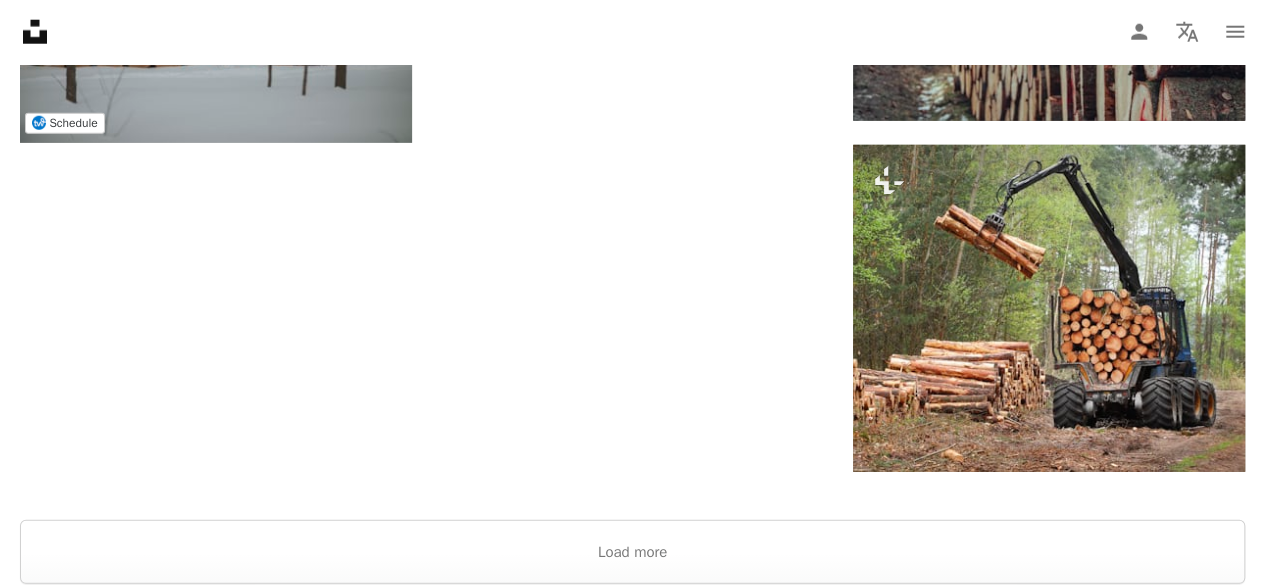 scroll, scrollTop: 3000, scrollLeft: 0, axis: vertical 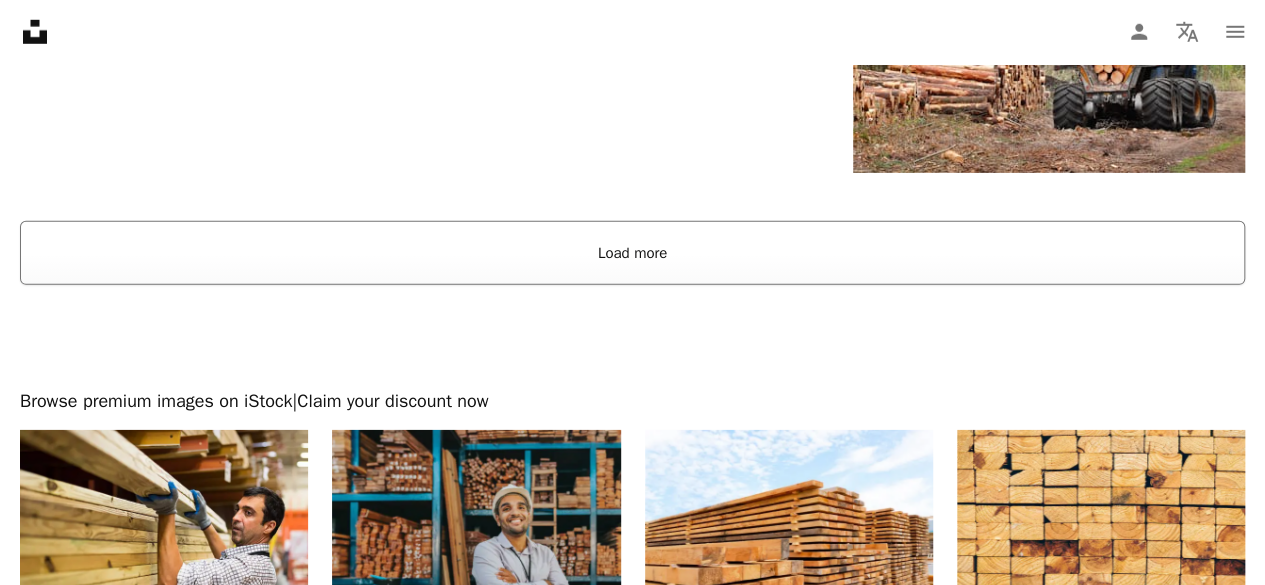 click on "Load more" at bounding box center (632, 253) 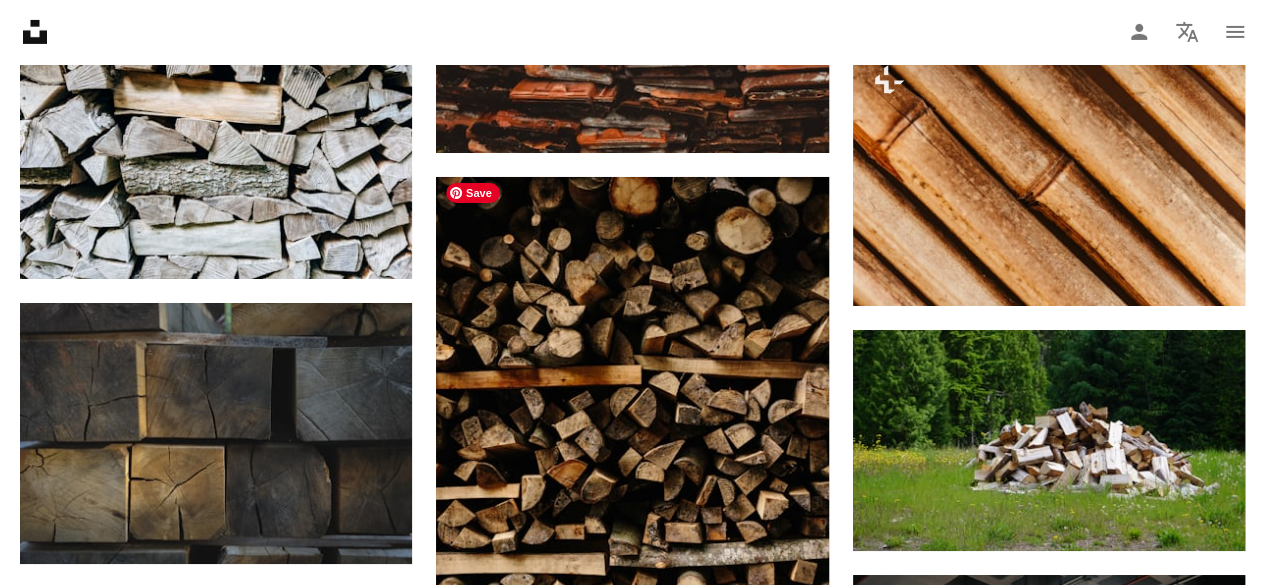 scroll, scrollTop: 10900, scrollLeft: 0, axis: vertical 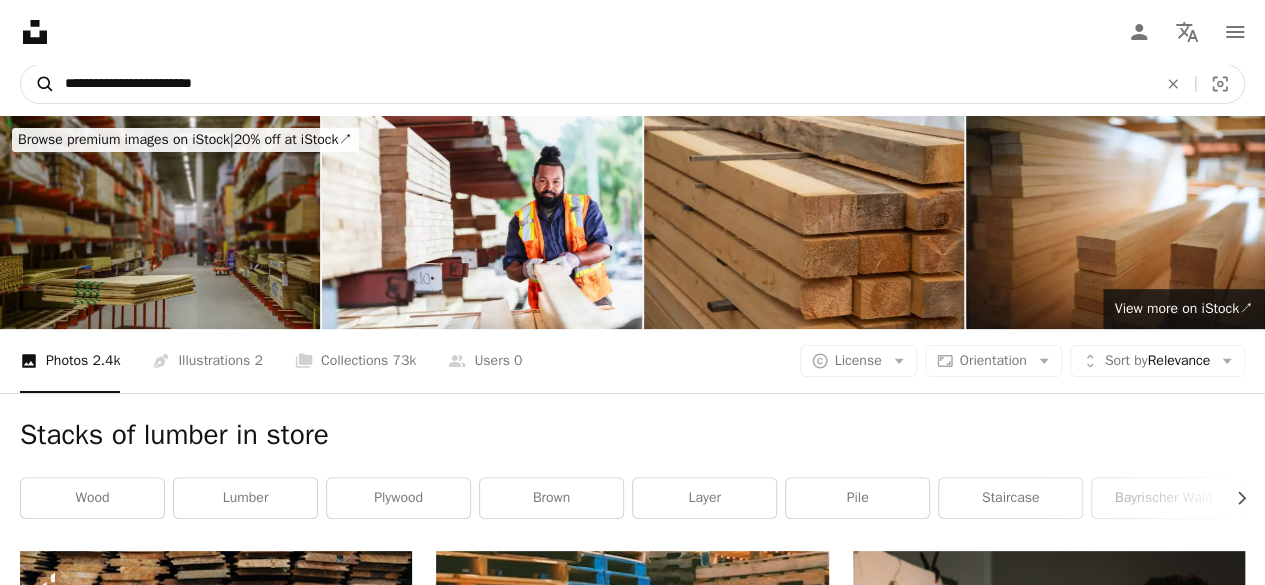 drag, startPoint x: 238, startPoint y: 87, endPoint x: 36, endPoint y: 87, distance: 202 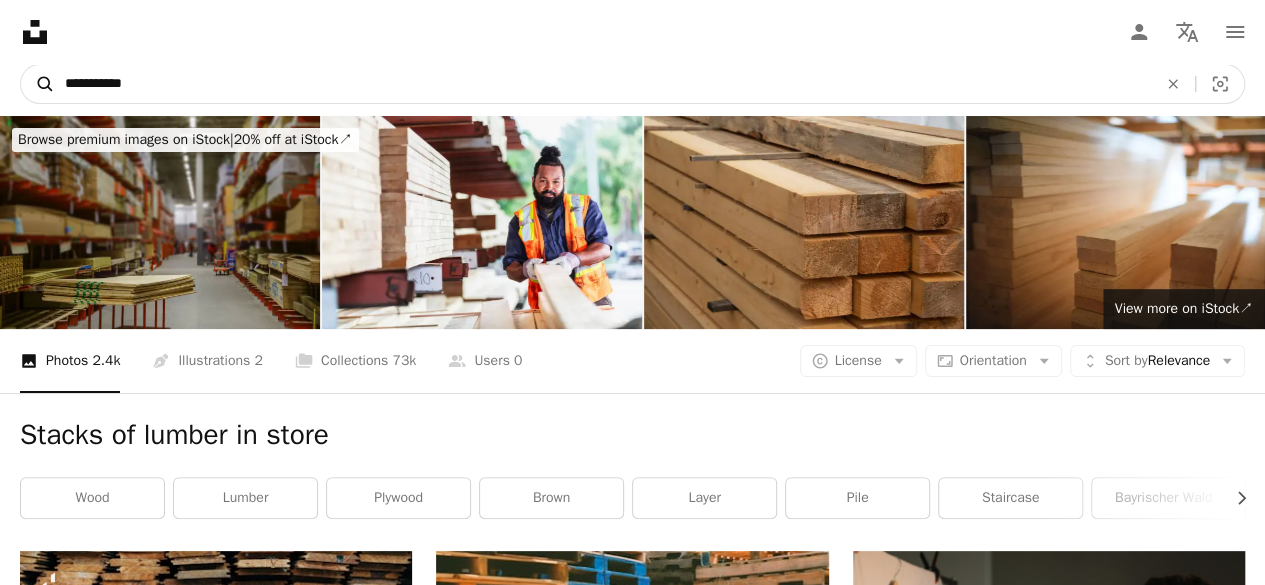 type on "**********" 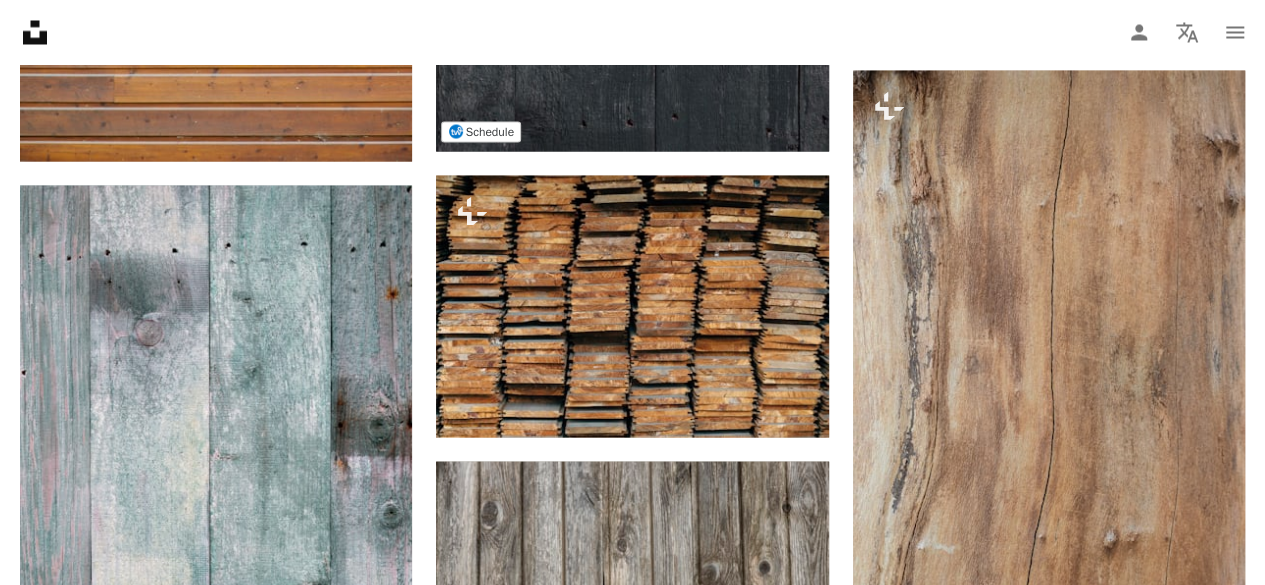 scroll, scrollTop: 1578, scrollLeft: 0, axis: vertical 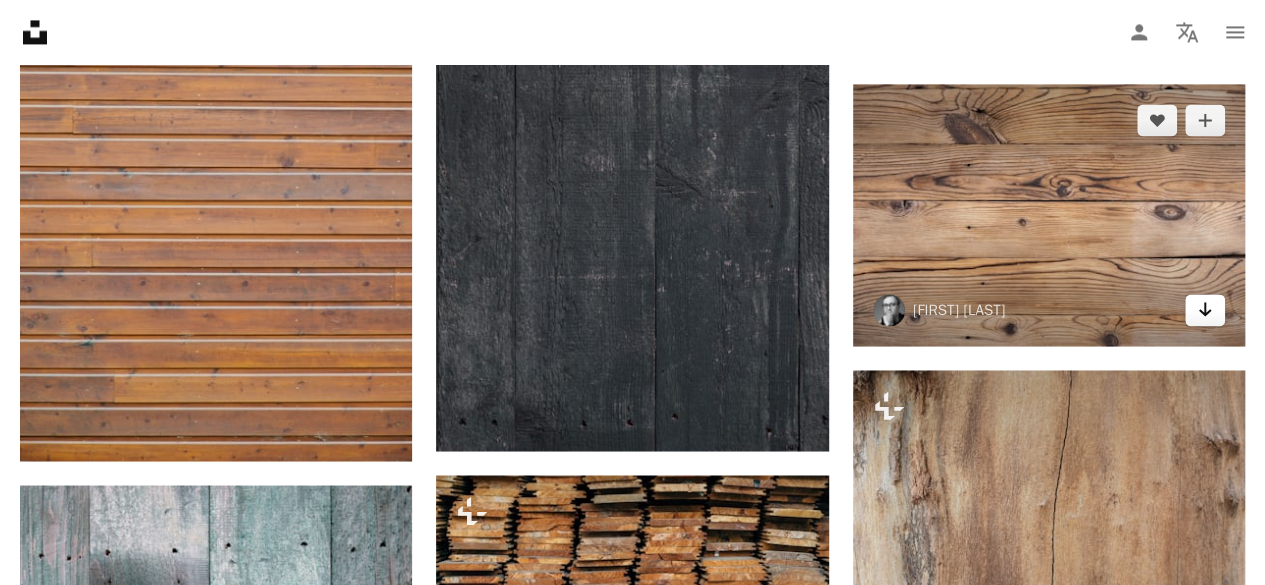 click on "Arrow pointing down" 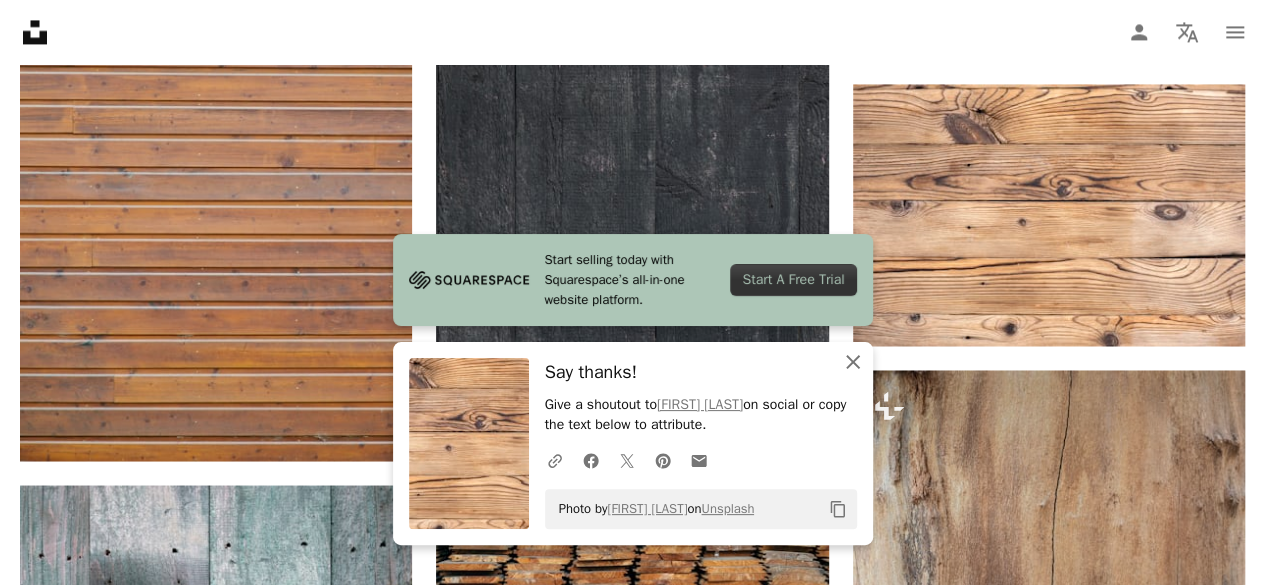 click on "An X shape" 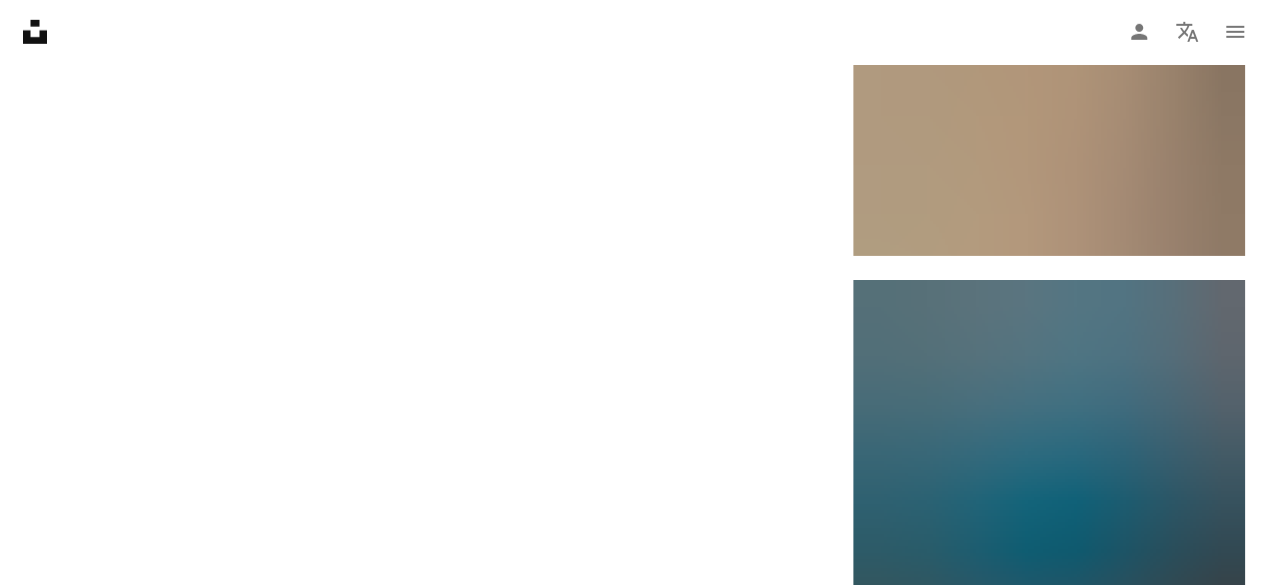 scroll, scrollTop: 3178, scrollLeft: 0, axis: vertical 